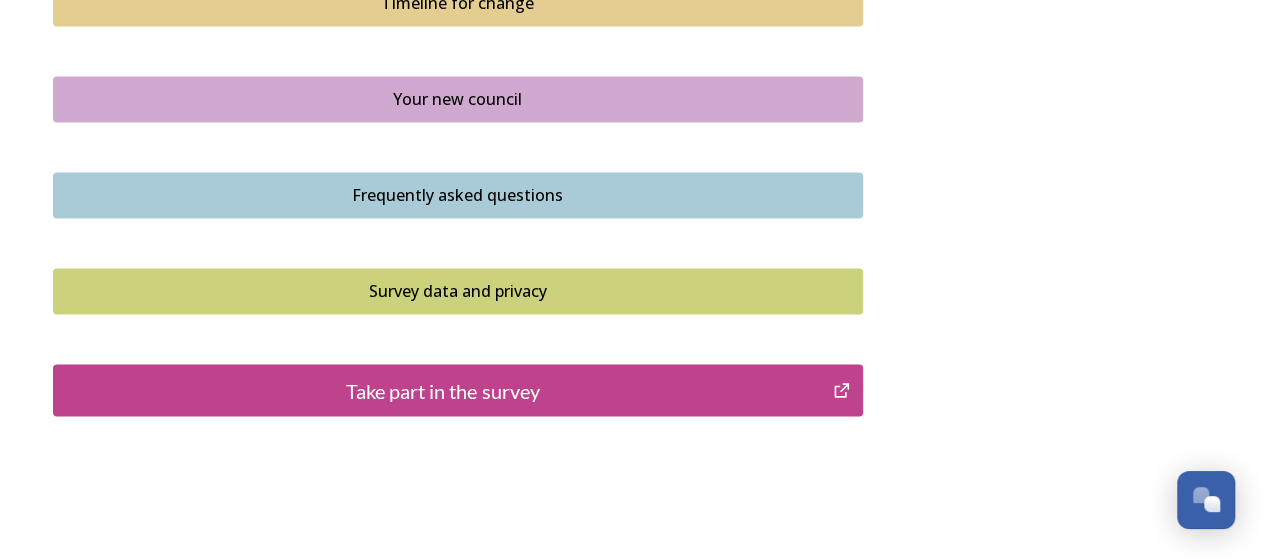 scroll, scrollTop: 1587, scrollLeft: 0, axis: vertical 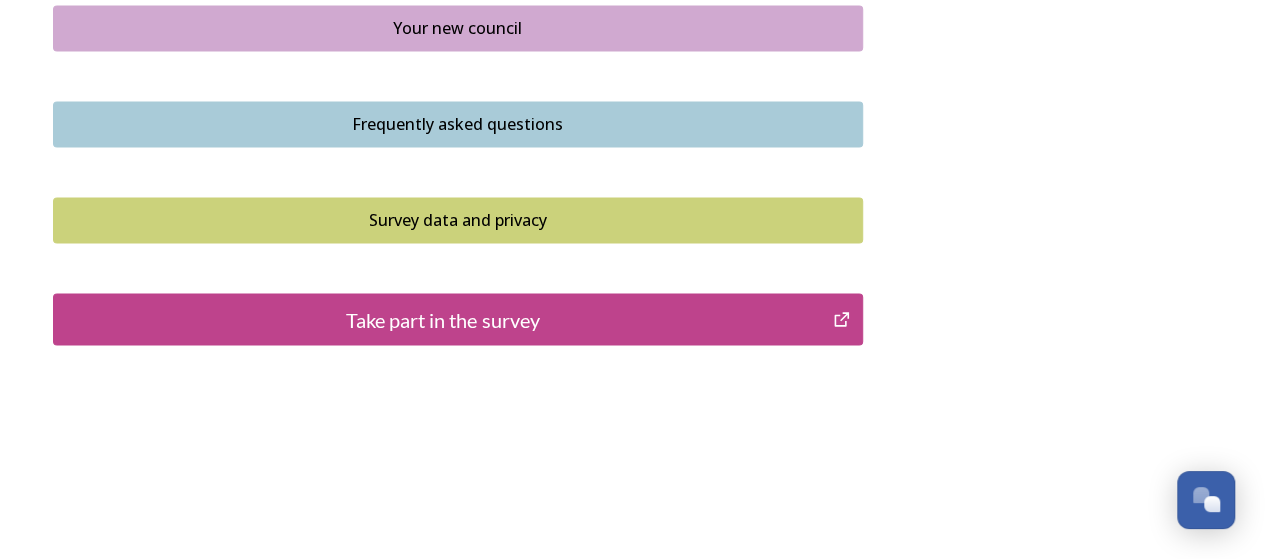 click on "Take part in the survey" at bounding box center (443, 319) 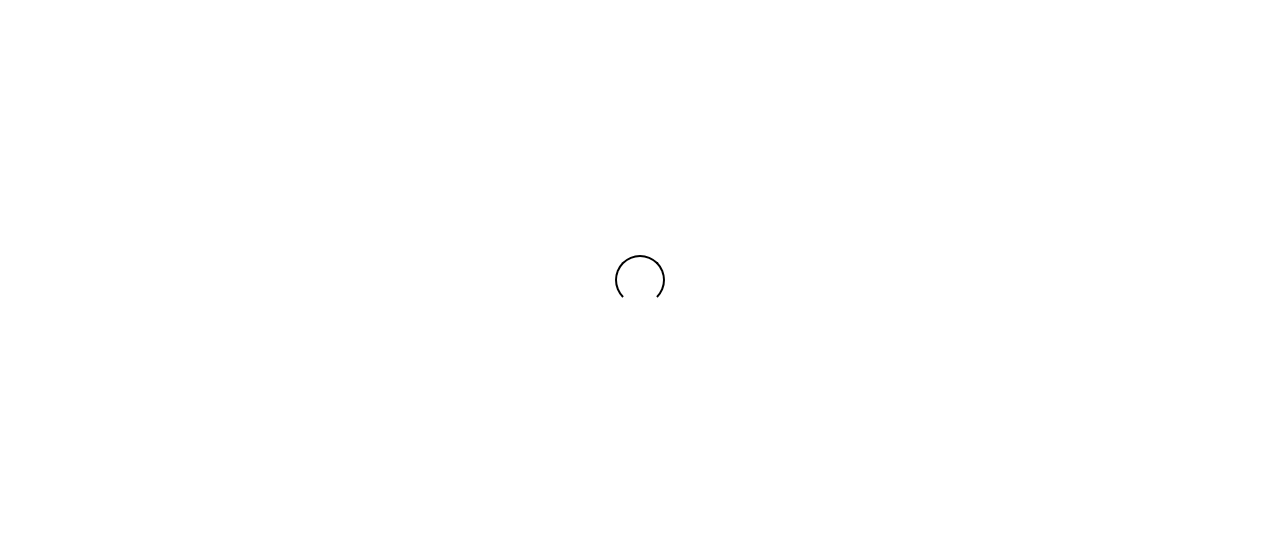 scroll, scrollTop: 0, scrollLeft: 0, axis: both 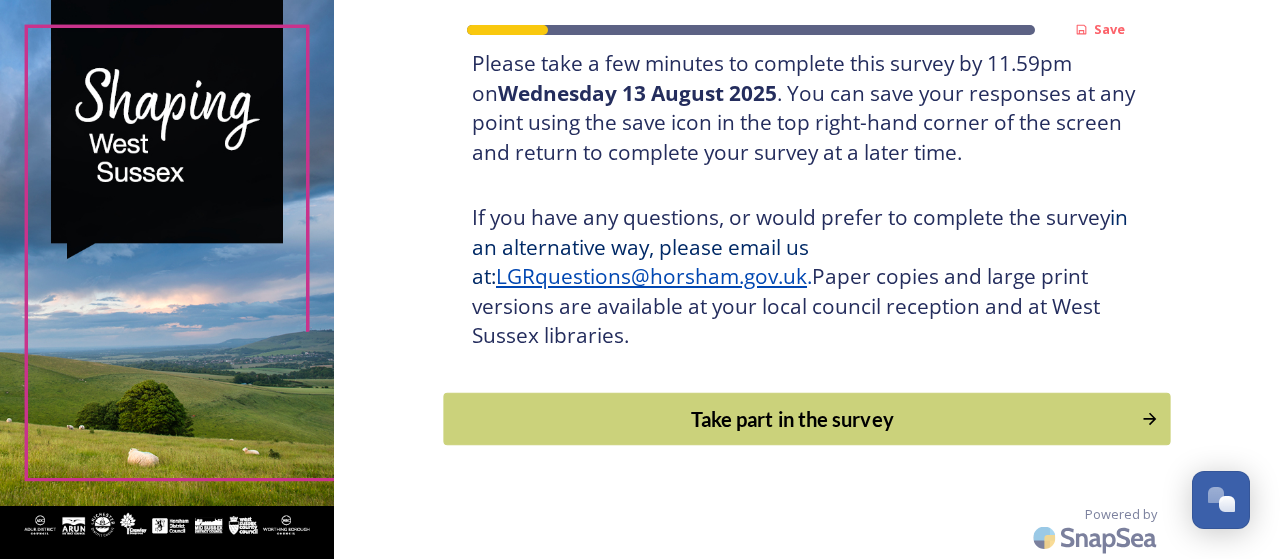click on "Take part in the survey" at bounding box center (793, 419) 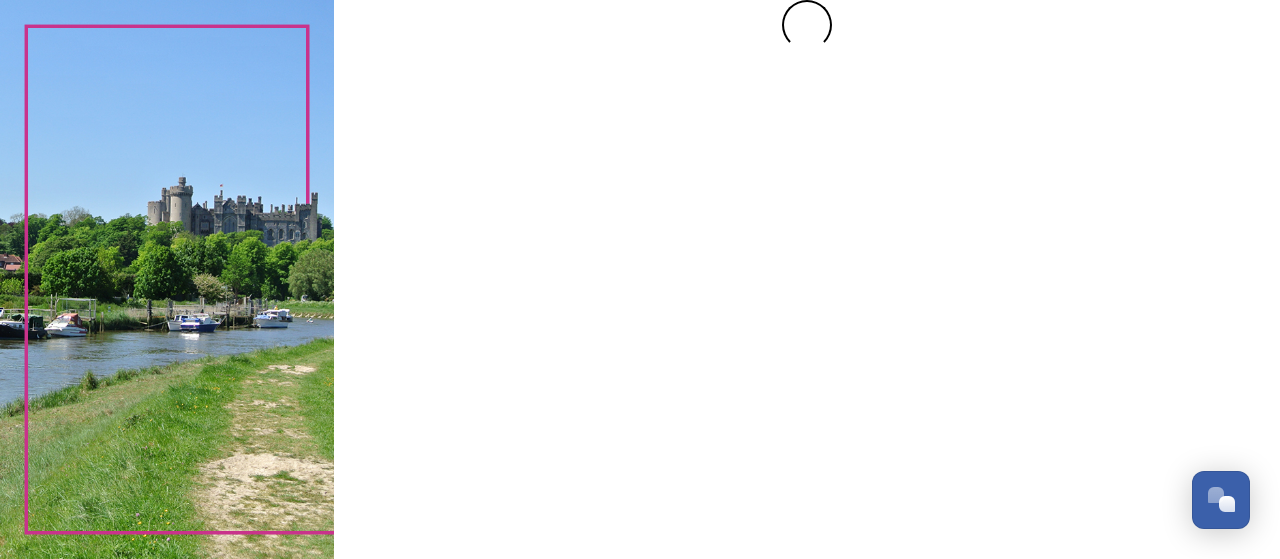 scroll, scrollTop: 0, scrollLeft: 0, axis: both 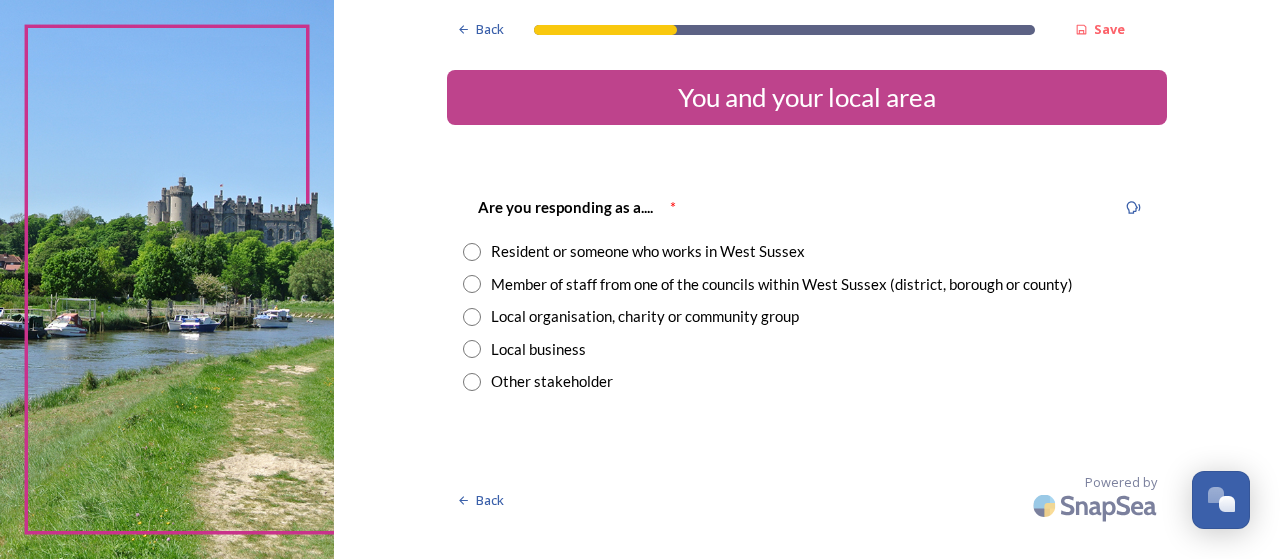 click on "Member of staff from one of the councils within West Sussex (district, borough or county)" at bounding box center [782, 284] 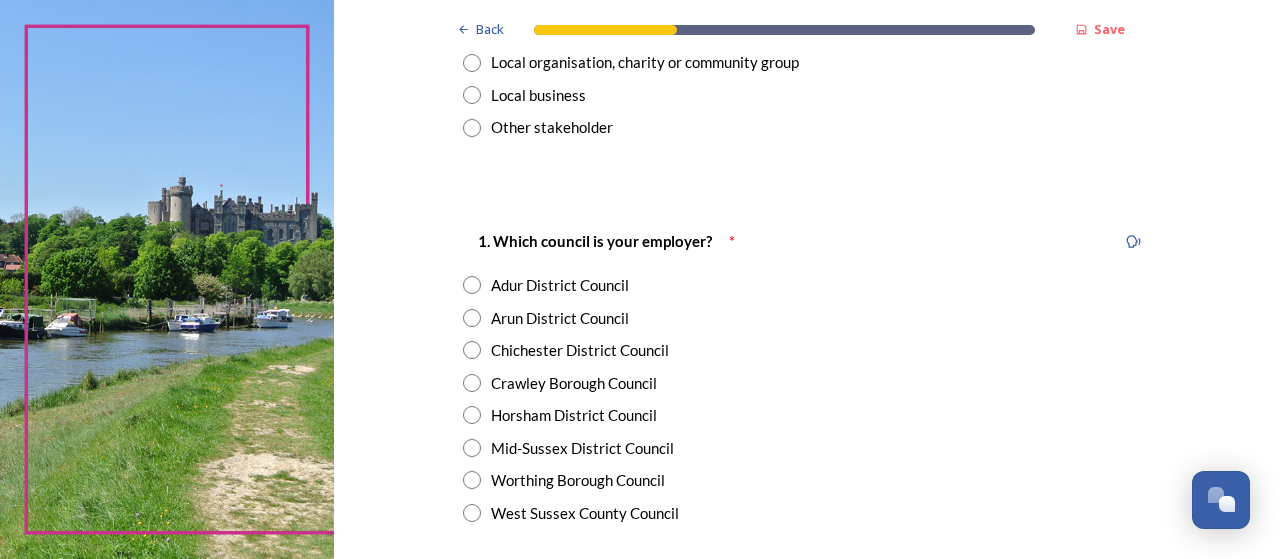 scroll, scrollTop: 300, scrollLeft: 0, axis: vertical 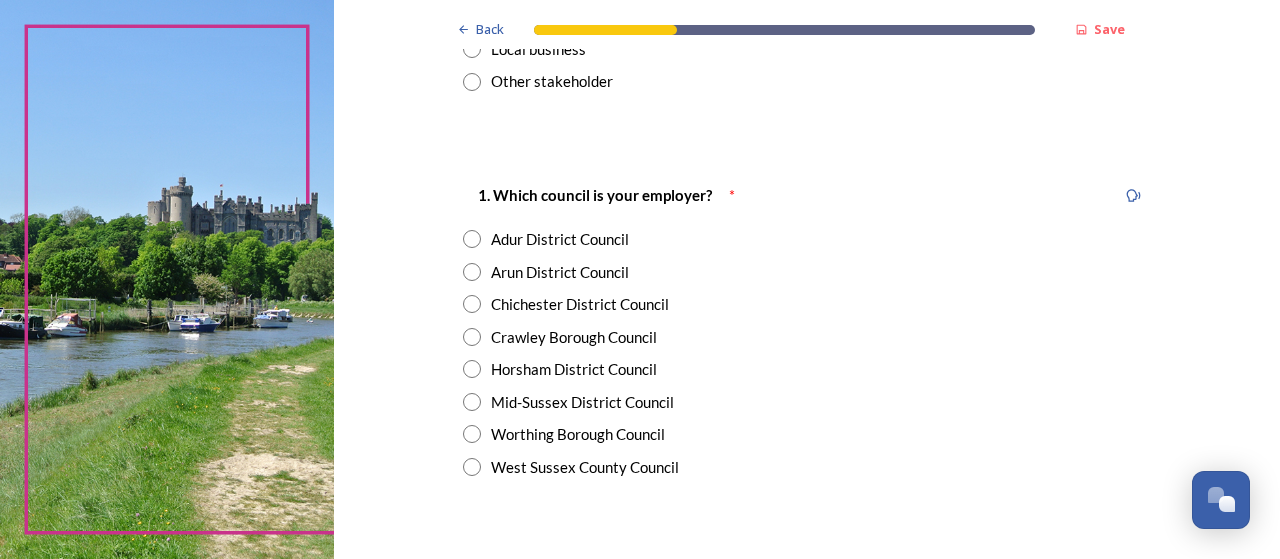click on "West Sussex County Council" at bounding box center (585, 467) 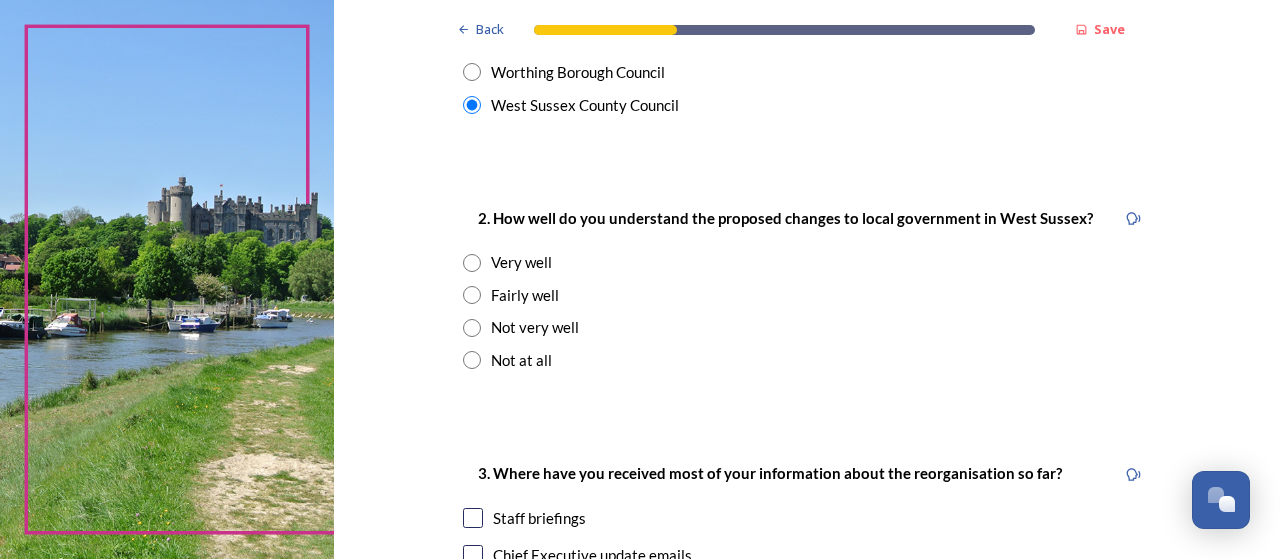 scroll, scrollTop: 700, scrollLeft: 0, axis: vertical 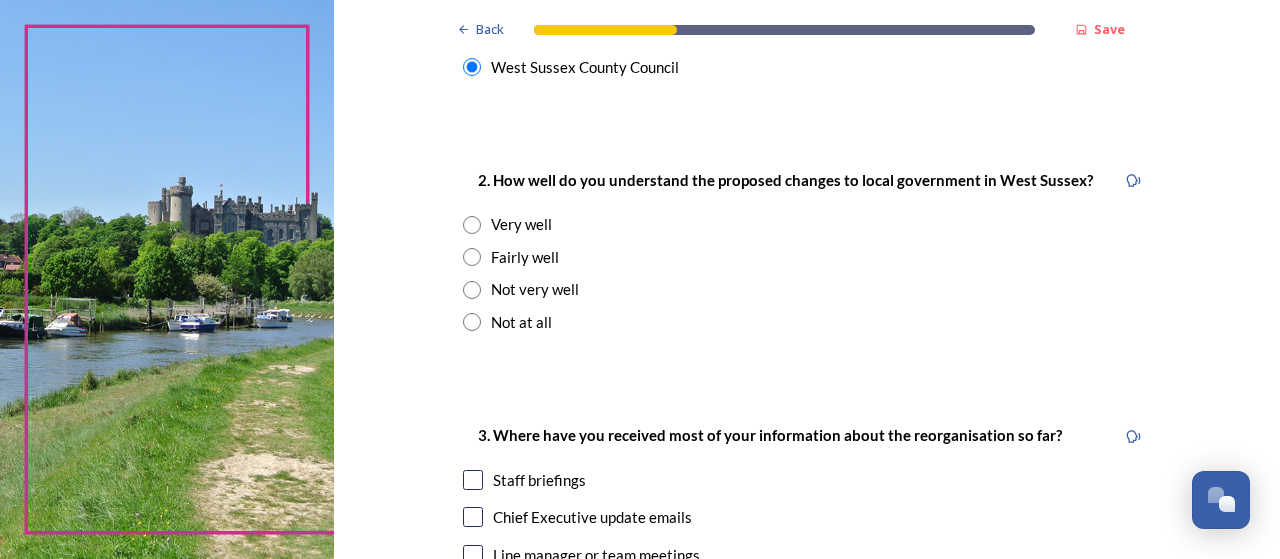 click on "Fairly well" at bounding box center (525, 257) 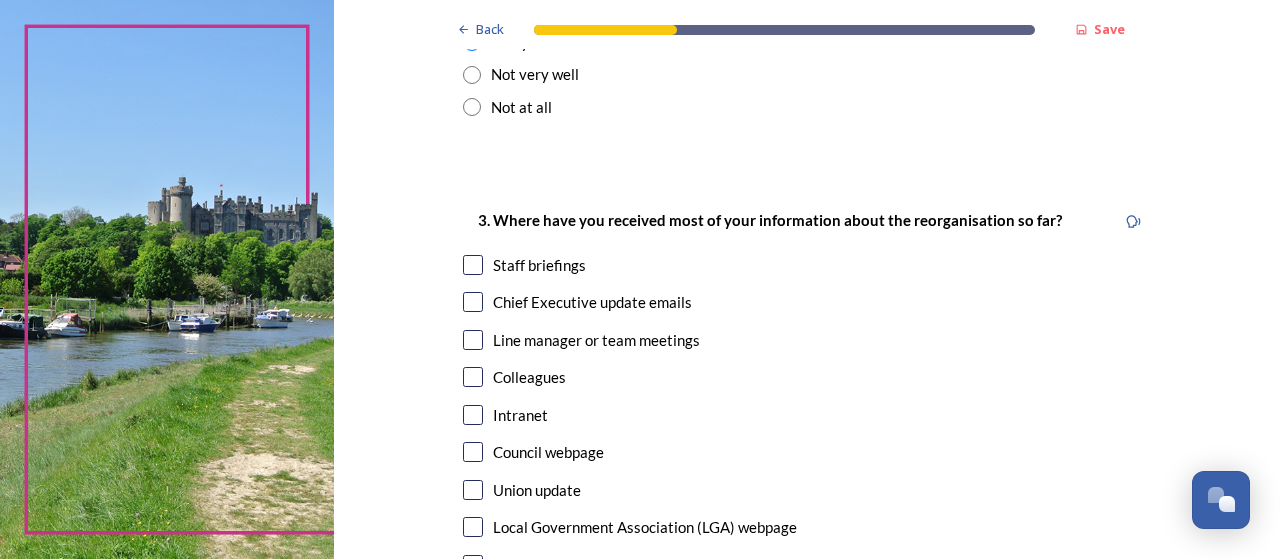 scroll, scrollTop: 1000, scrollLeft: 0, axis: vertical 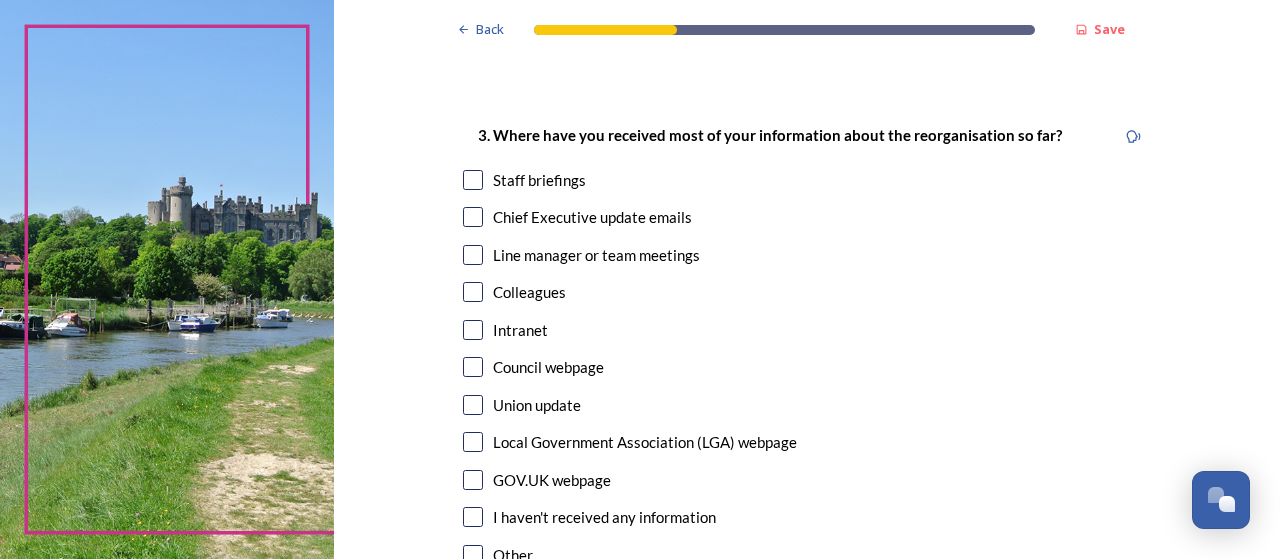 click on "Chief Executive update emails" at bounding box center [592, 217] 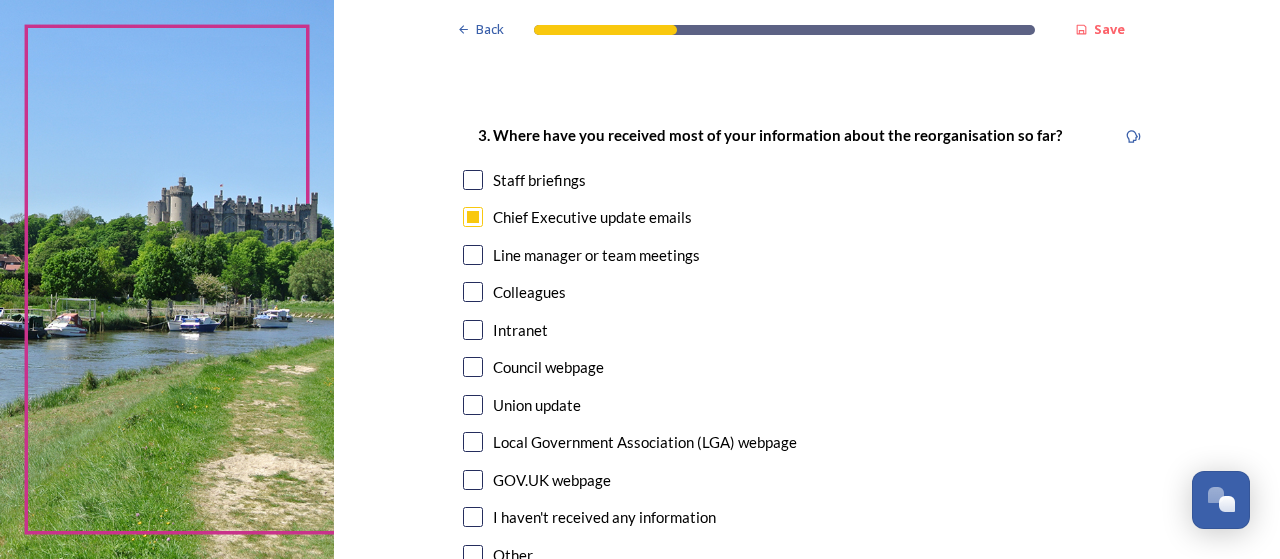 checkbox on "true" 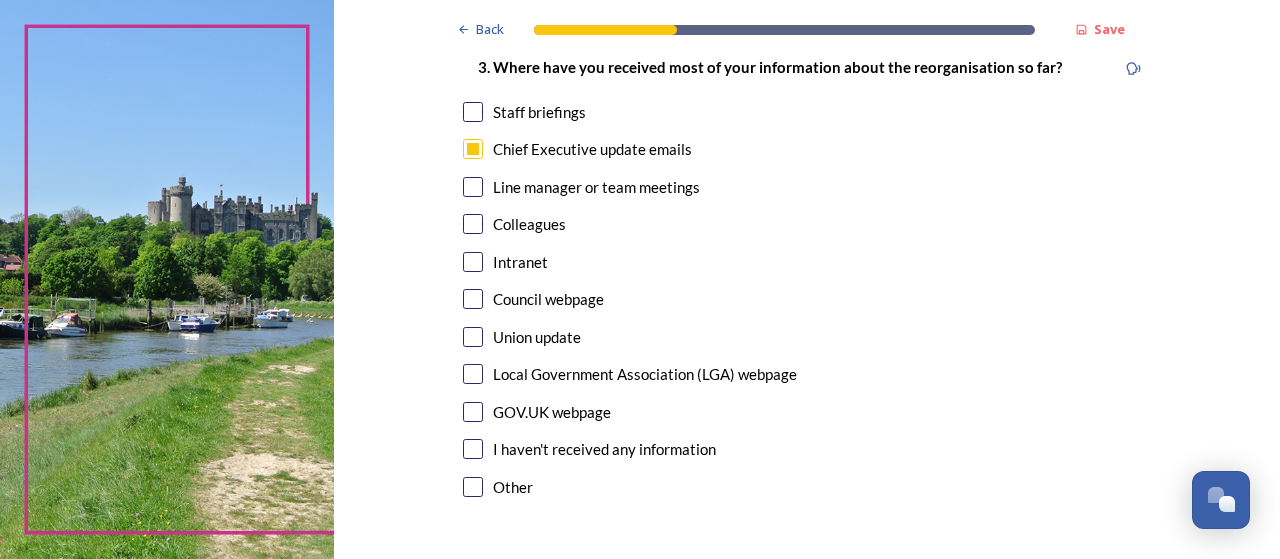 scroll, scrollTop: 1100, scrollLeft: 0, axis: vertical 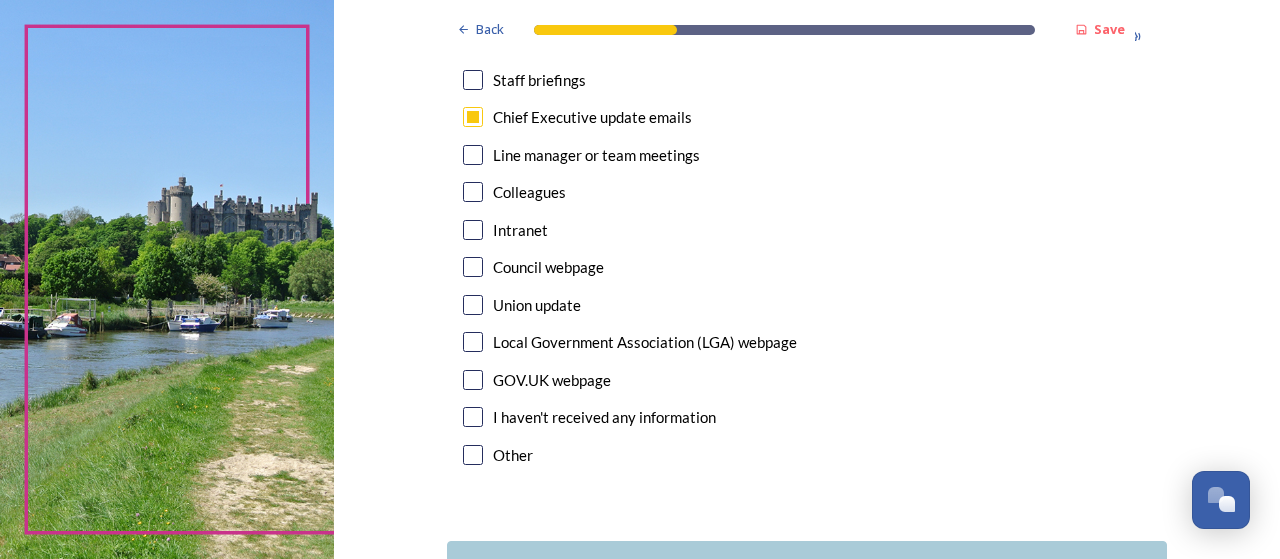 click on "Council webpage" at bounding box center [548, 267] 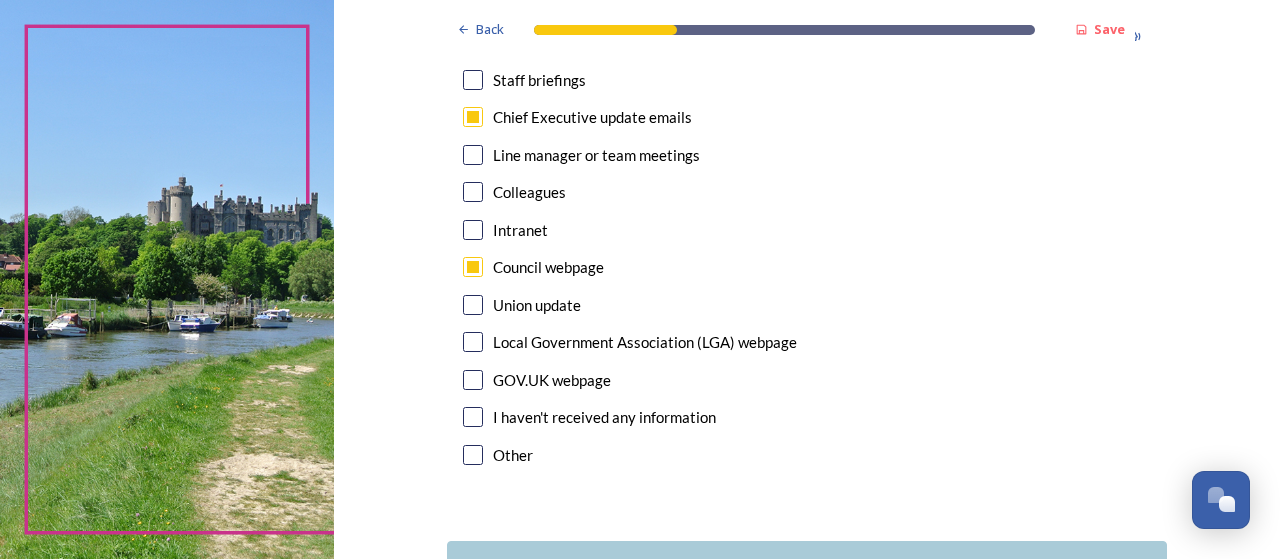 checkbox on "true" 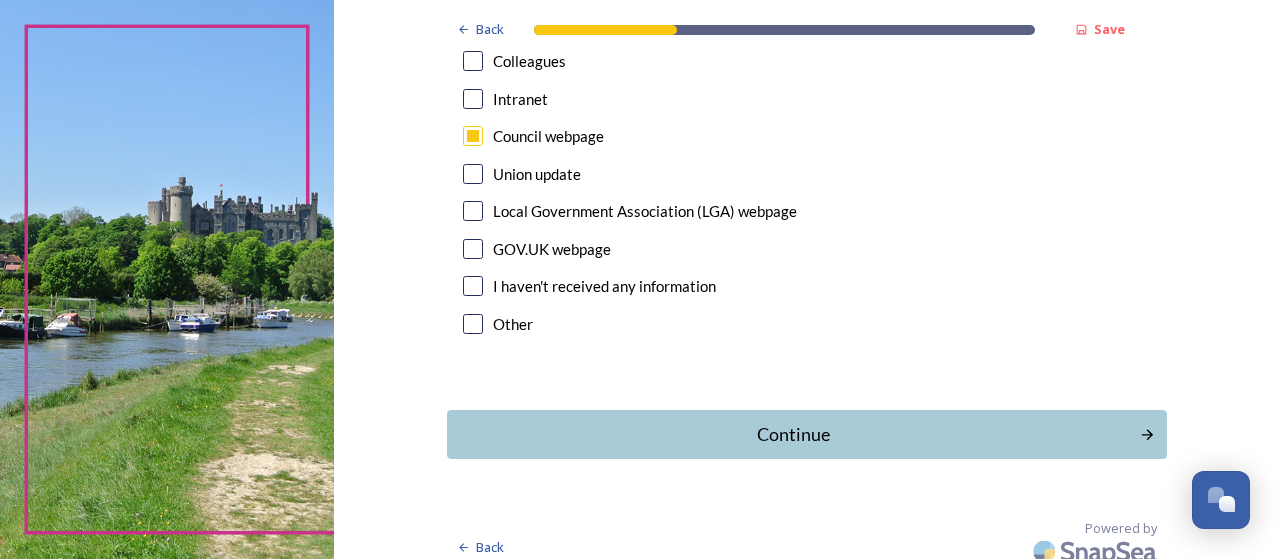 scroll, scrollTop: 1246, scrollLeft: 0, axis: vertical 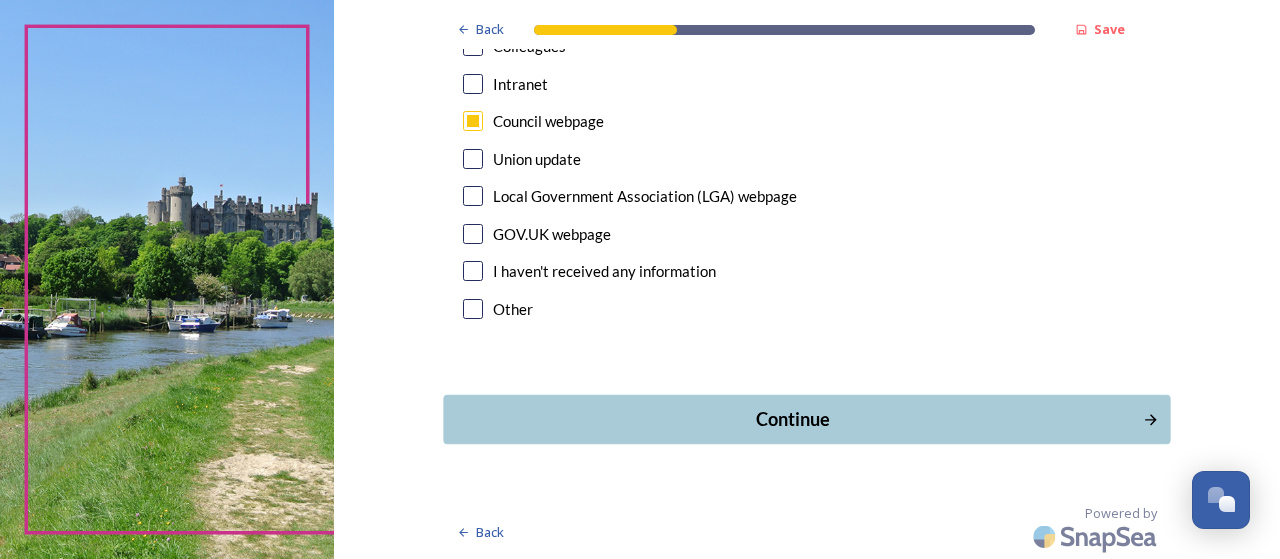 click on "Continue" at bounding box center (793, 419) 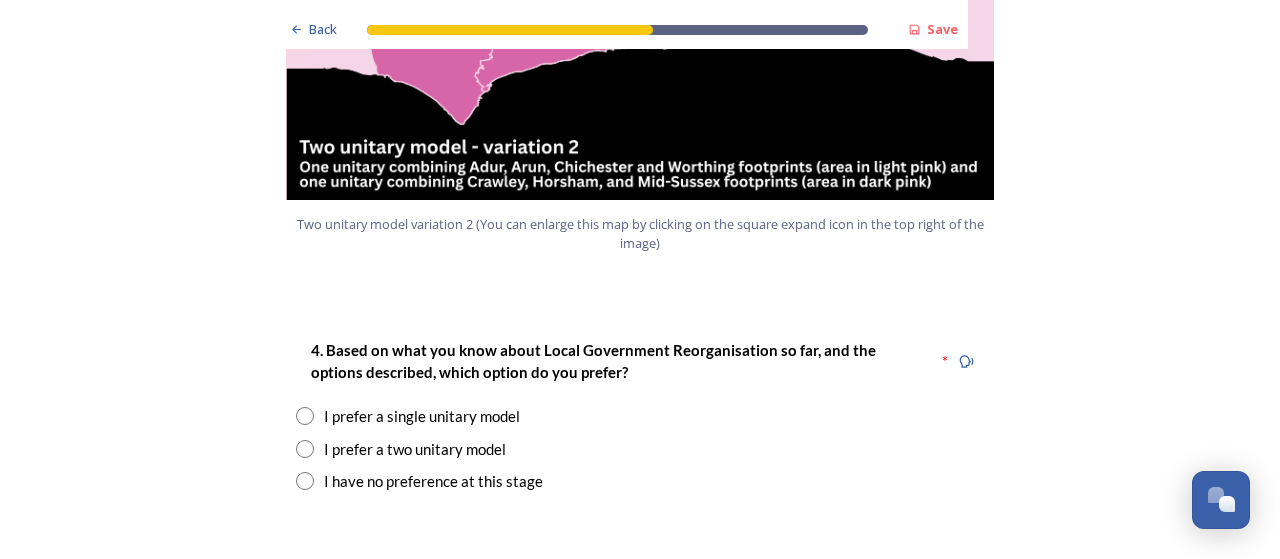 scroll, scrollTop: 2500, scrollLeft: 0, axis: vertical 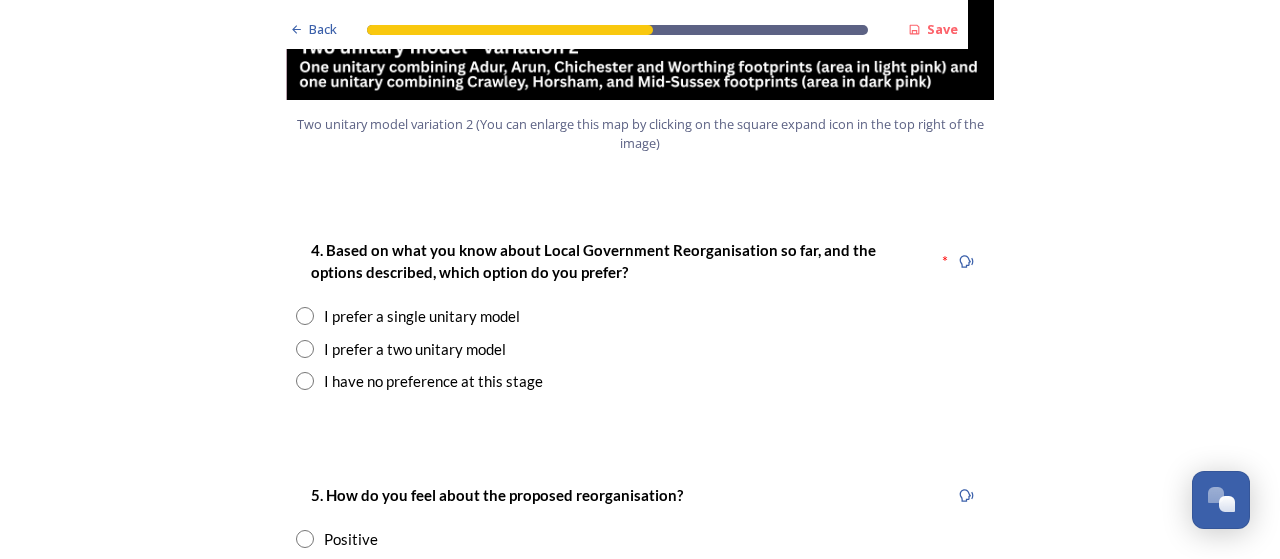 click on "I prefer a single unitary model" at bounding box center [422, 316] 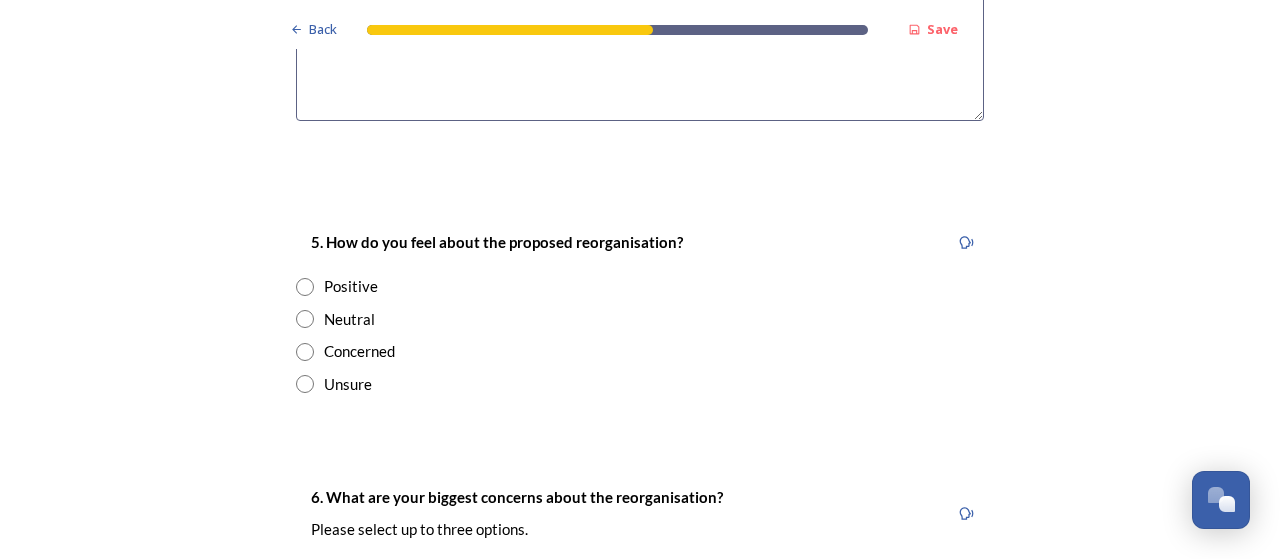 scroll, scrollTop: 3200, scrollLeft: 0, axis: vertical 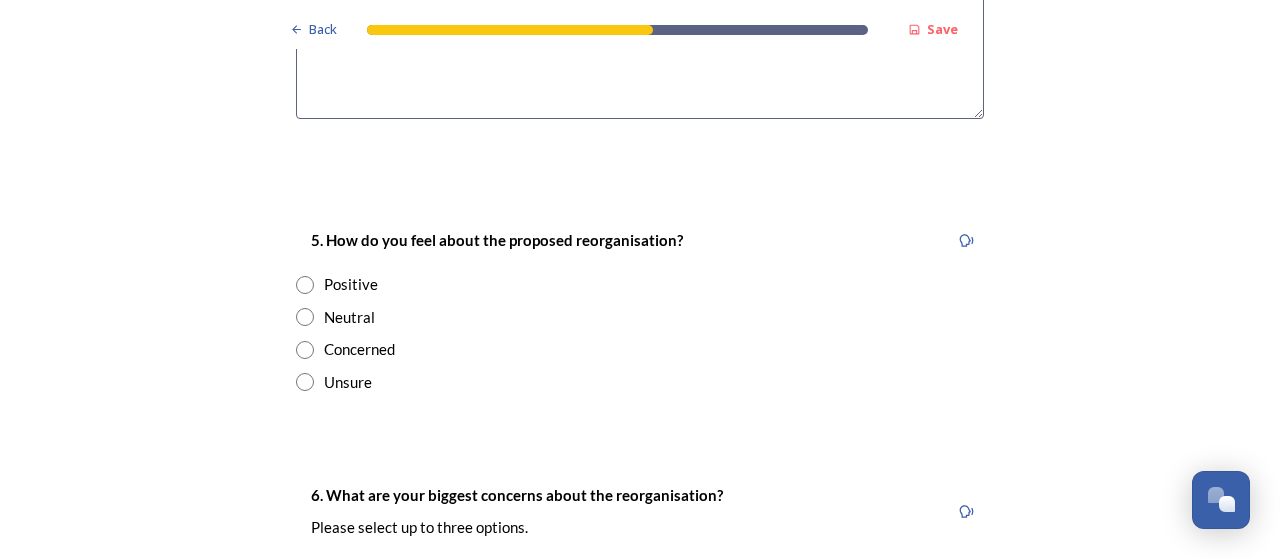click on "Concerned" at bounding box center (359, 349) 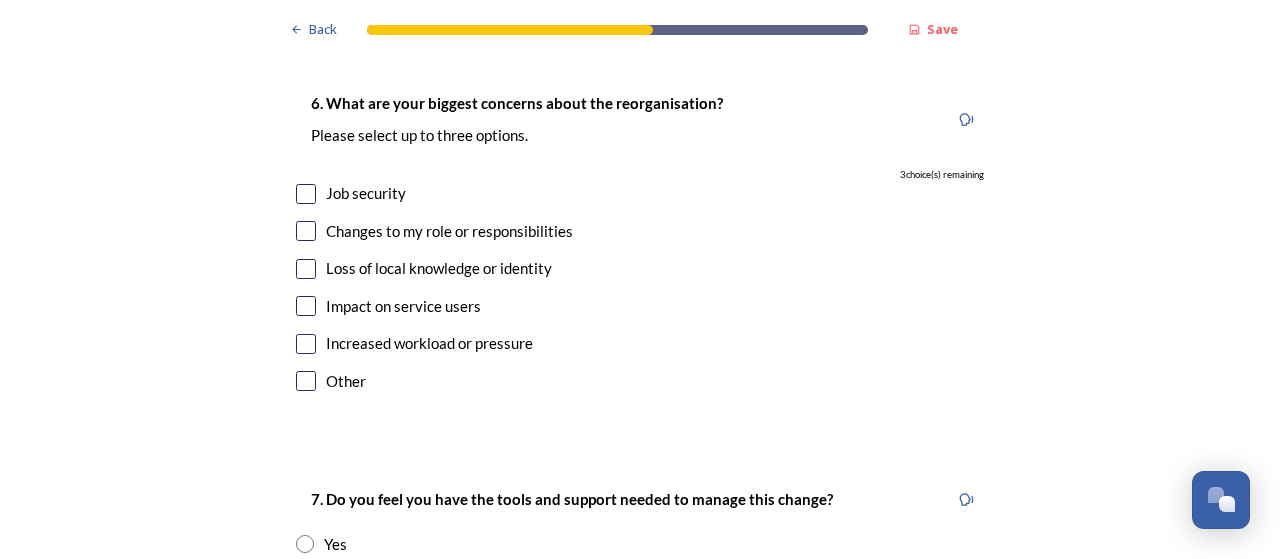 scroll, scrollTop: 3600, scrollLeft: 0, axis: vertical 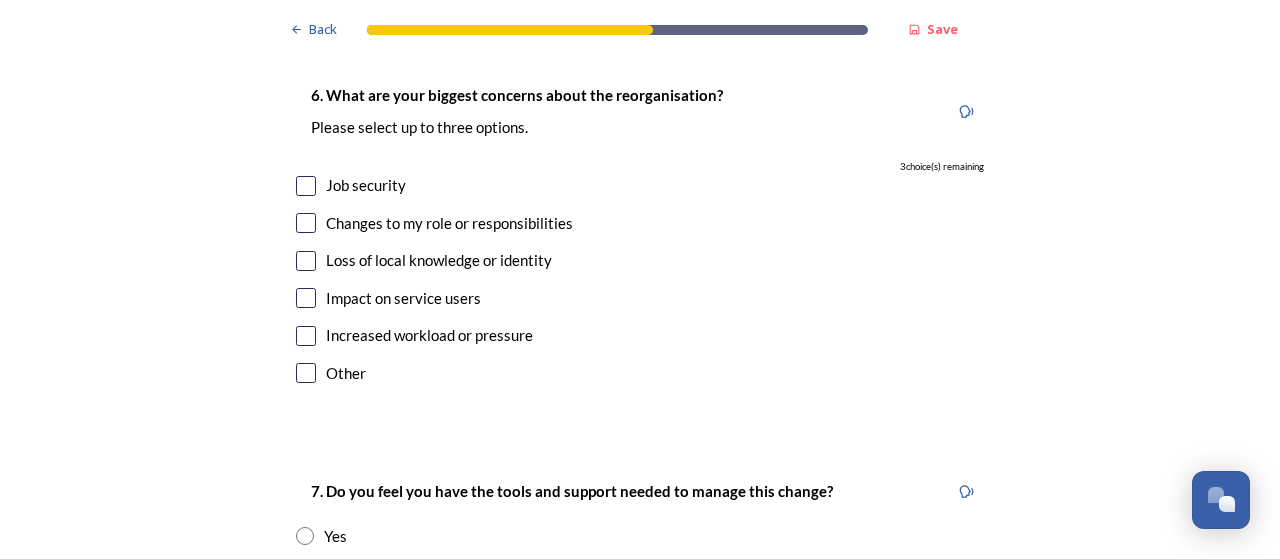 click at bounding box center (306, 223) 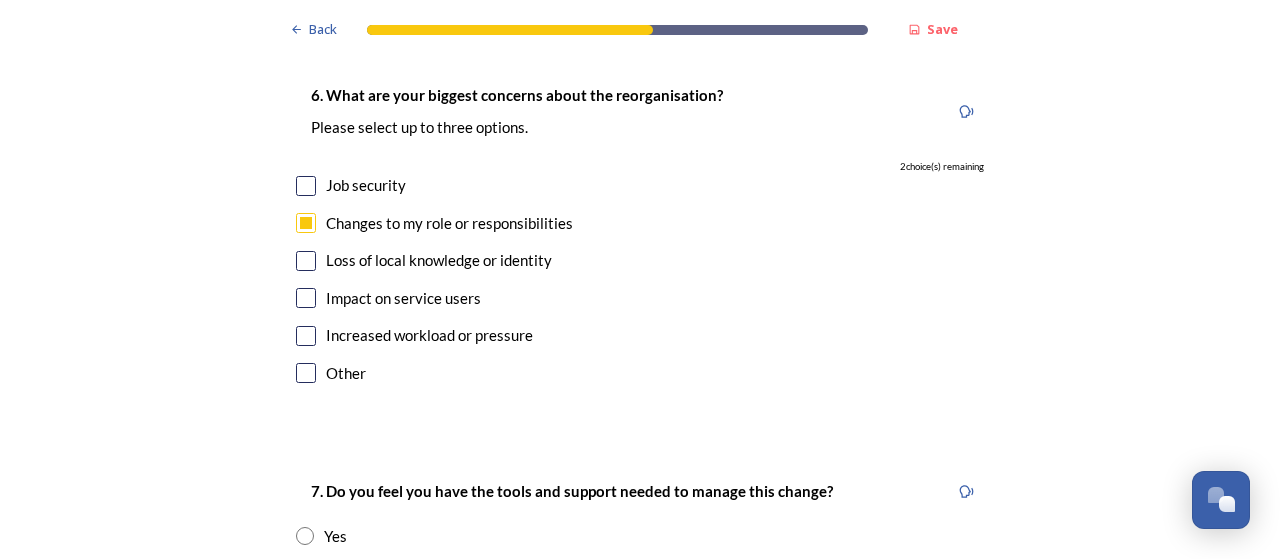 click at bounding box center [306, 186] 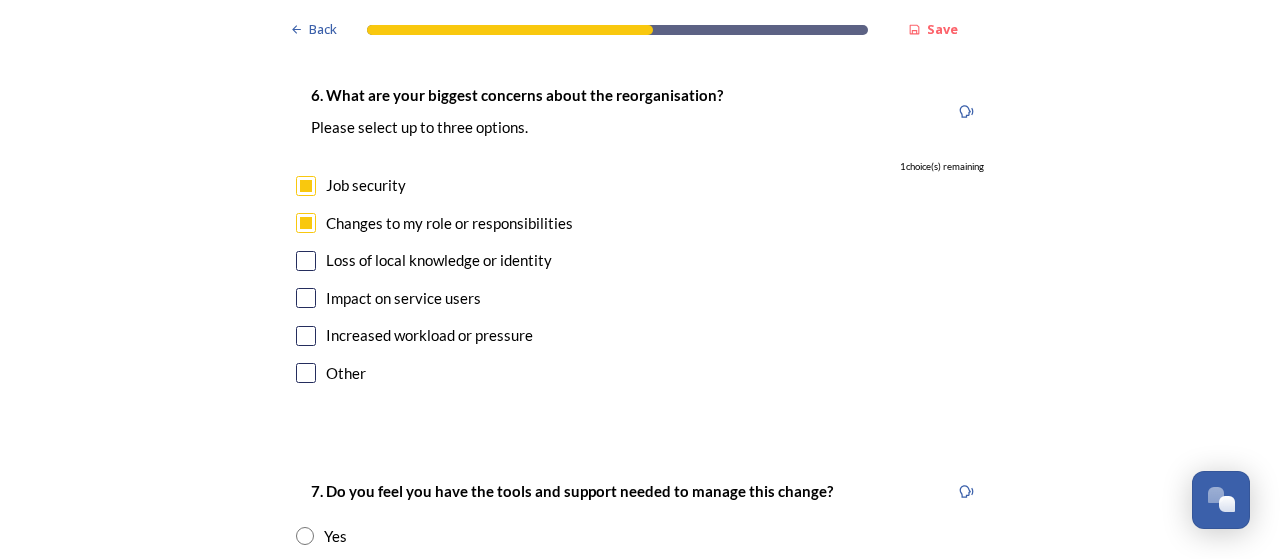 click at bounding box center (306, 261) 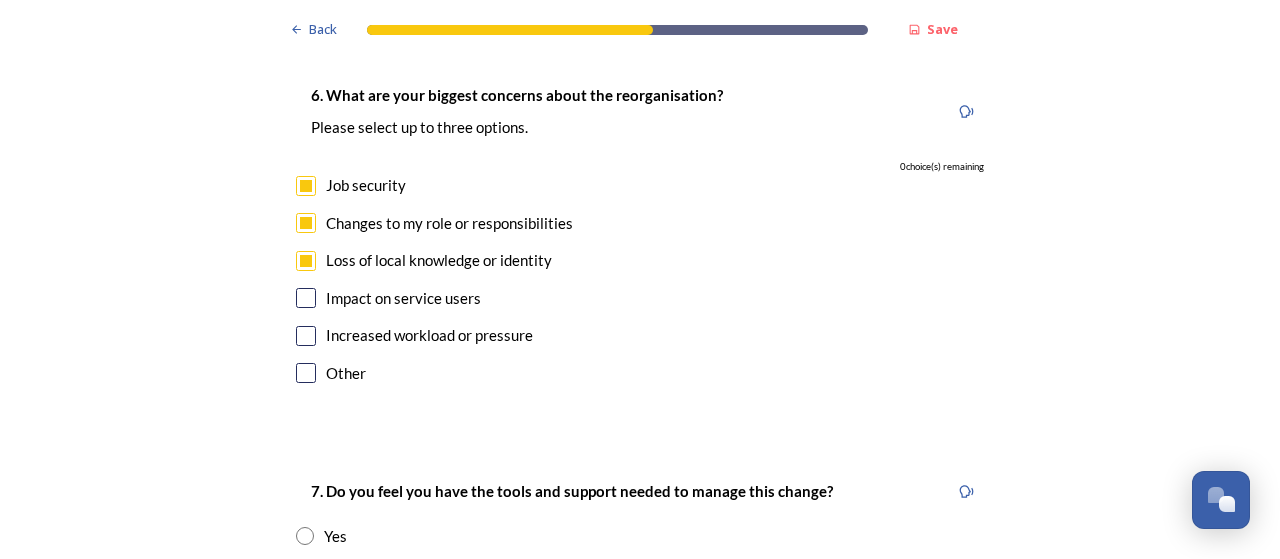 click at bounding box center [306, 298] 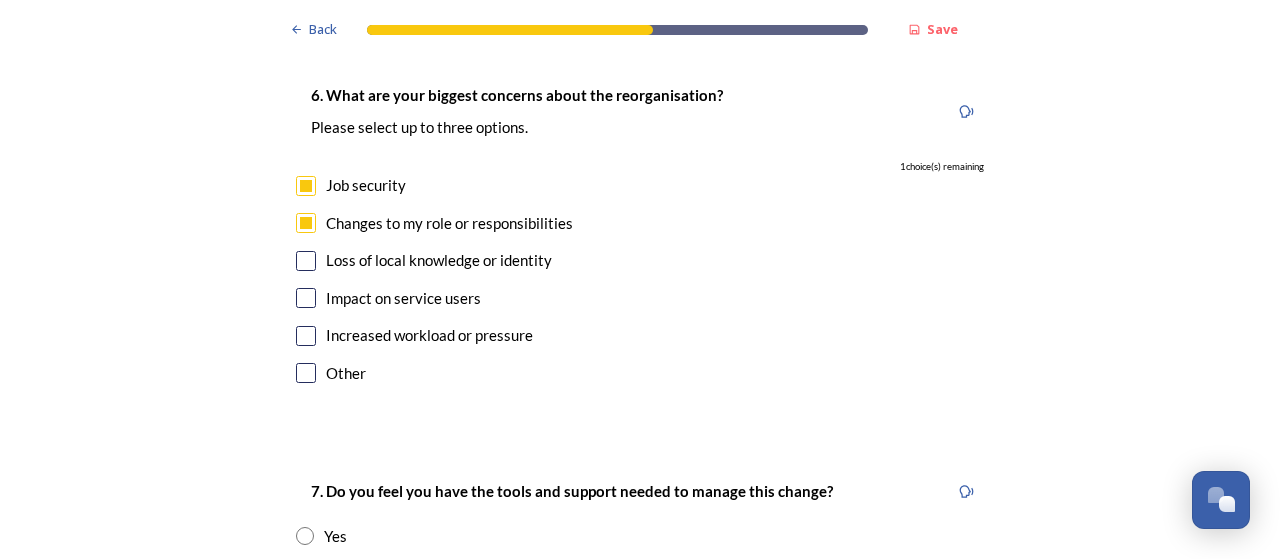 click at bounding box center [306, 336] 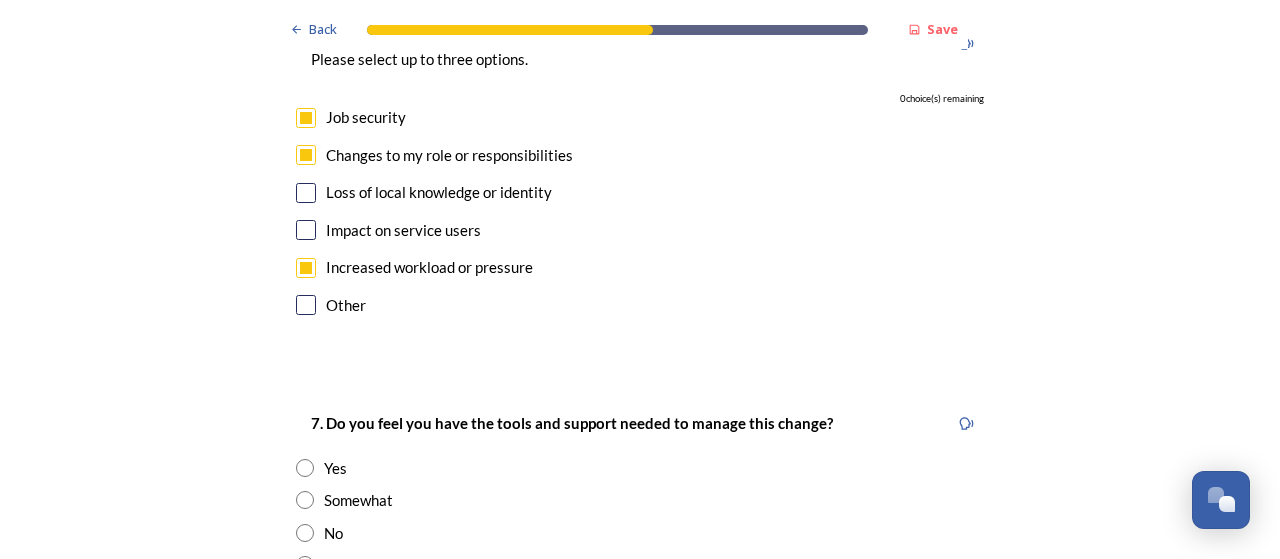 scroll, scrollTop: 3800, scrollLeft: 0, axis: vertical 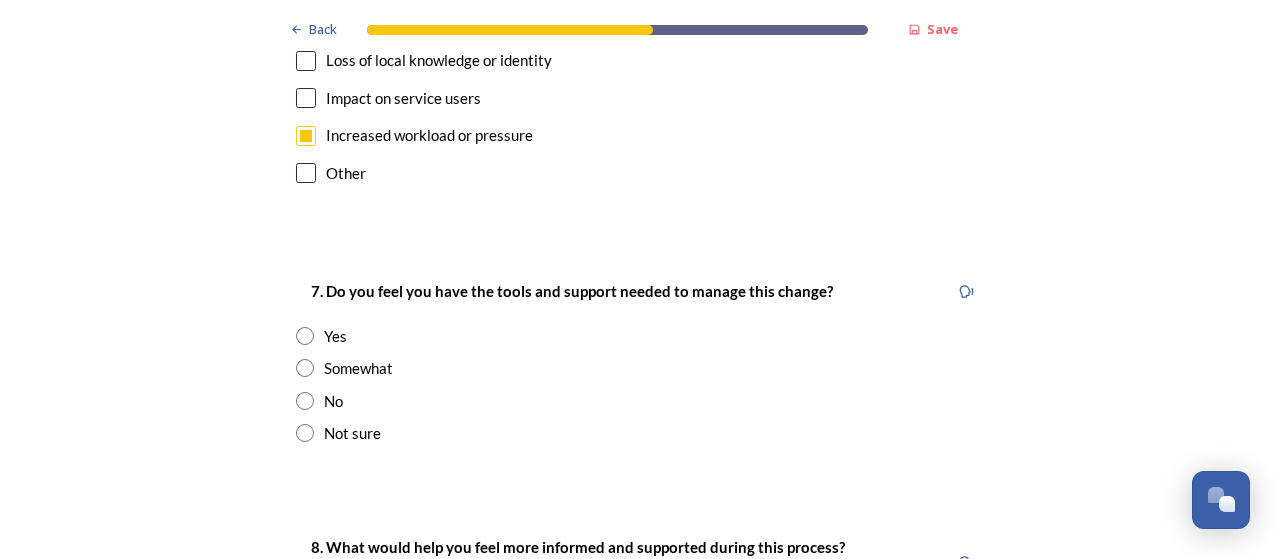 click at bounding box center (305, 401) 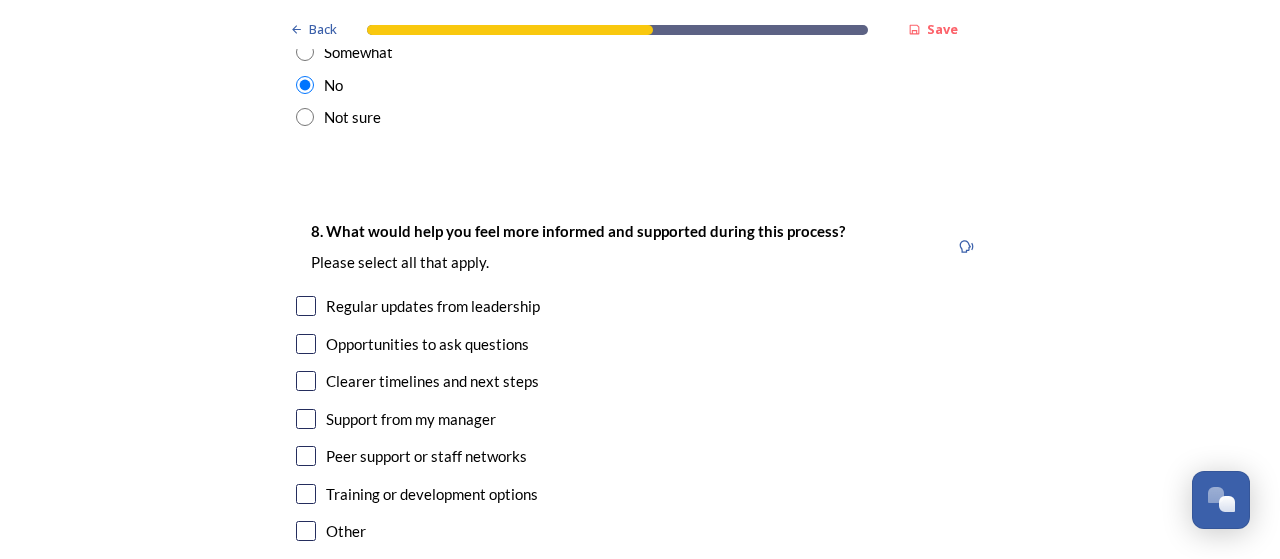 scroll, scrollTop: 4200, scrollLeft: 0, axis: vertical 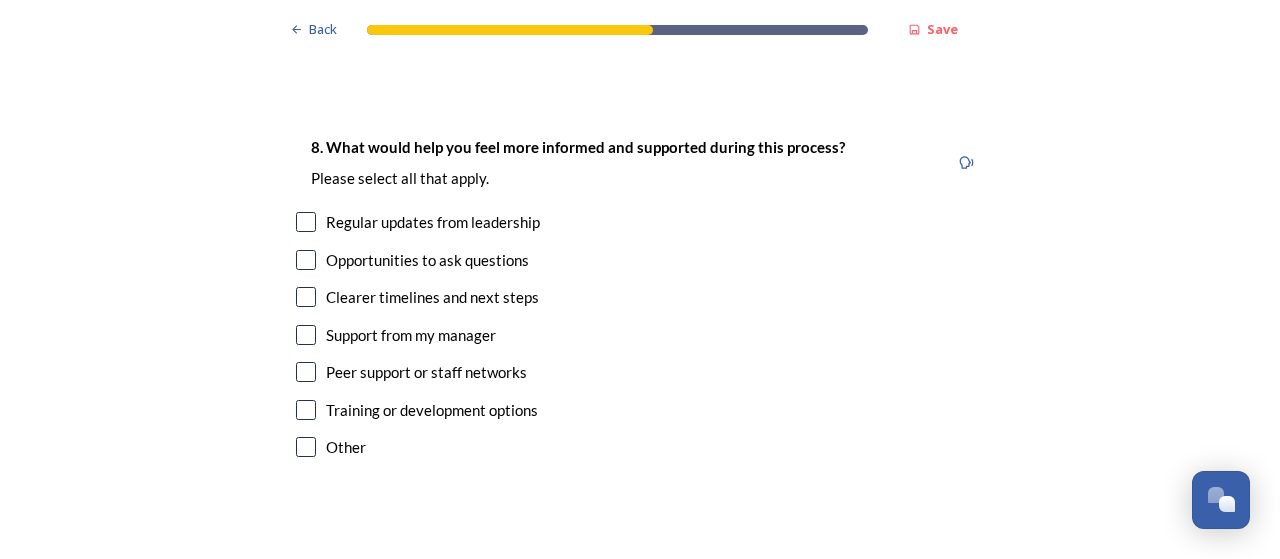 click at bounding box center [306, 297] 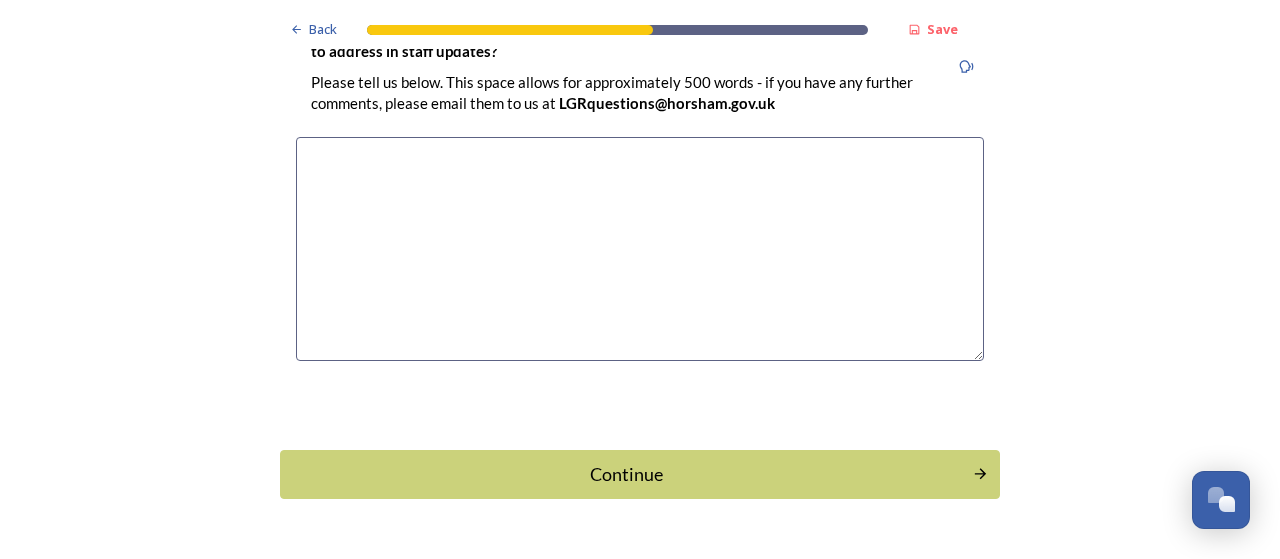scroll, scrollTop: 5884, scrollLeft: 0, axis: vertical 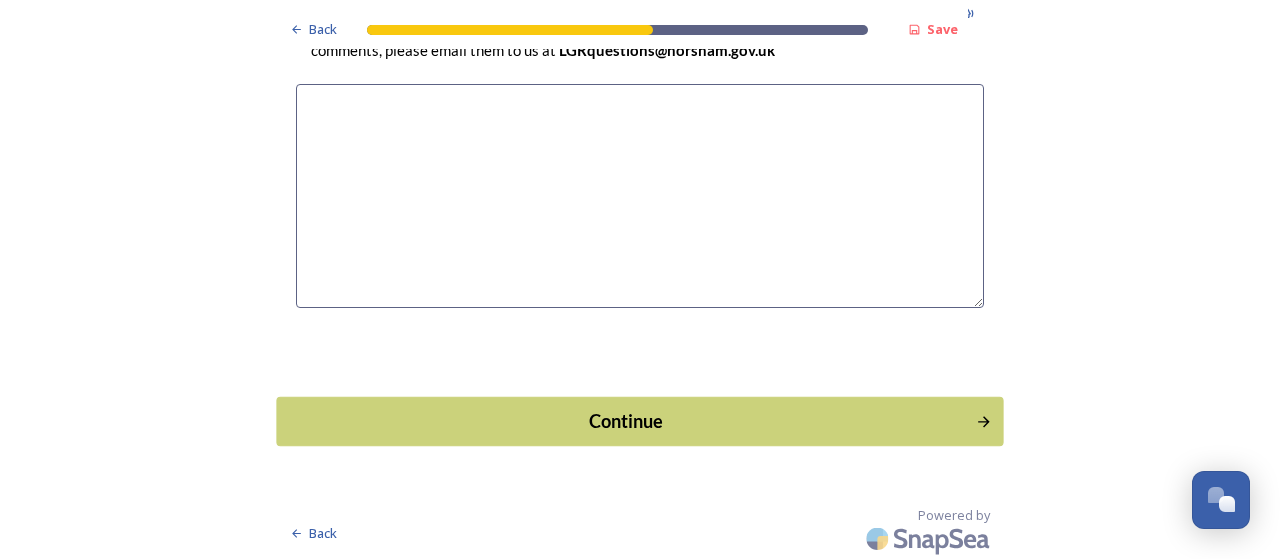 click on "Continue" at bounding box center [626, 421] 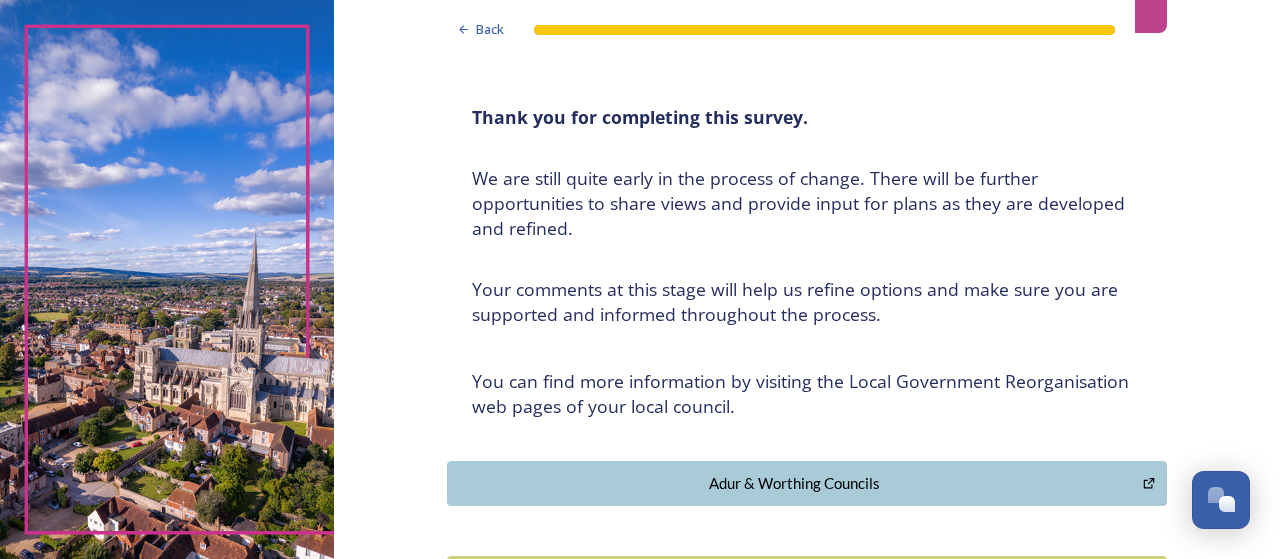 scroll, scrollTop: 0, scrollLeft: 0, axis: both 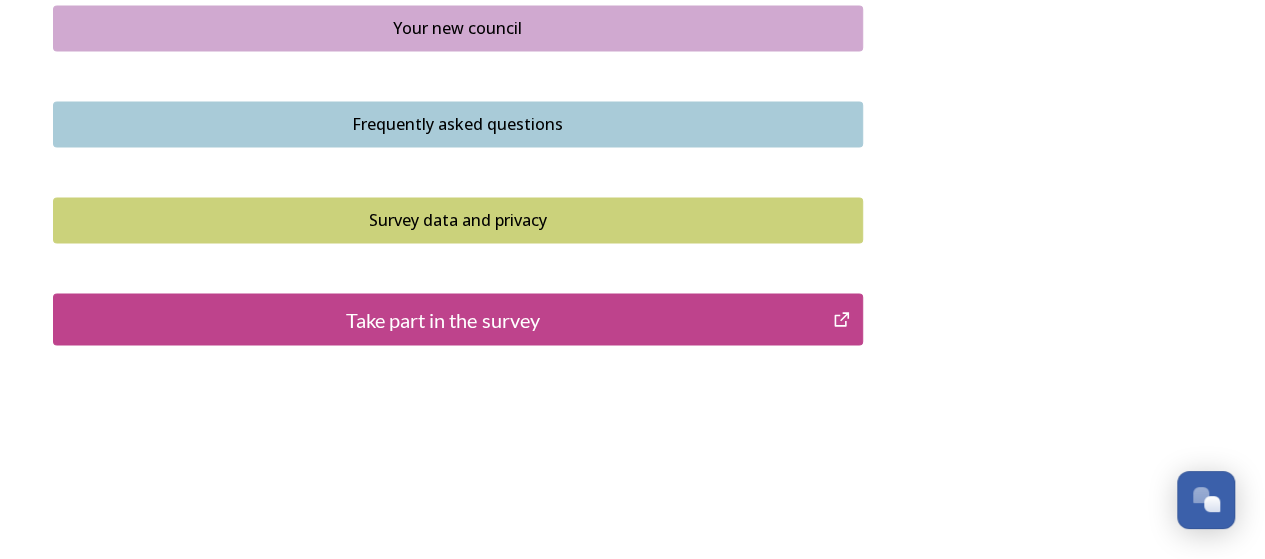 click on "Take part in the survey" at bounding box center (443, 319) 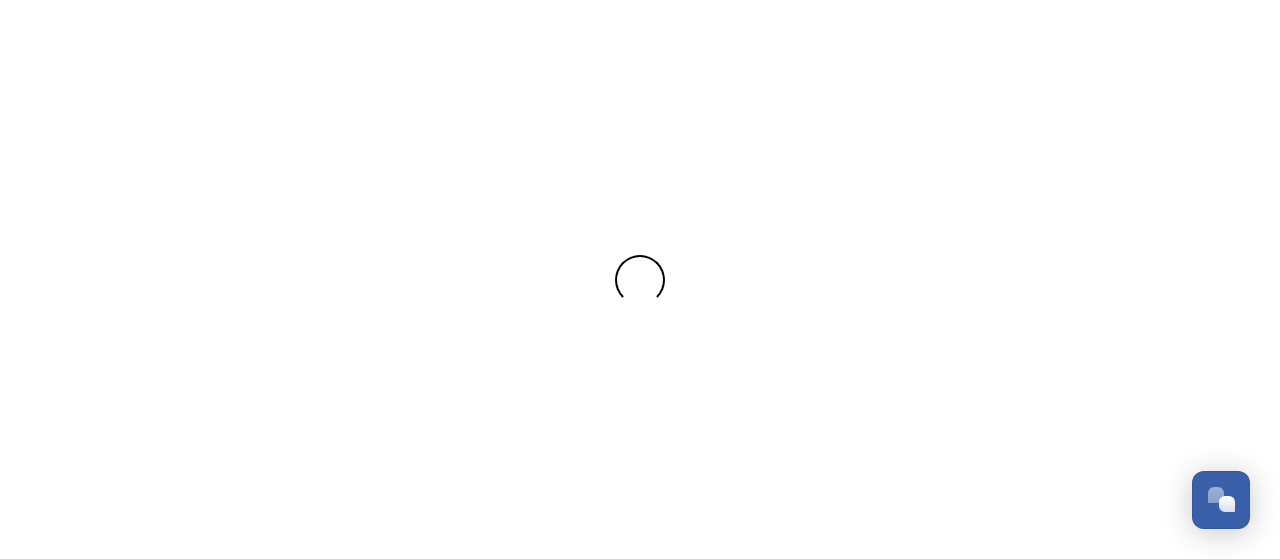 scroll, scrollTop: 0, scrollLeft: 0, axis: both 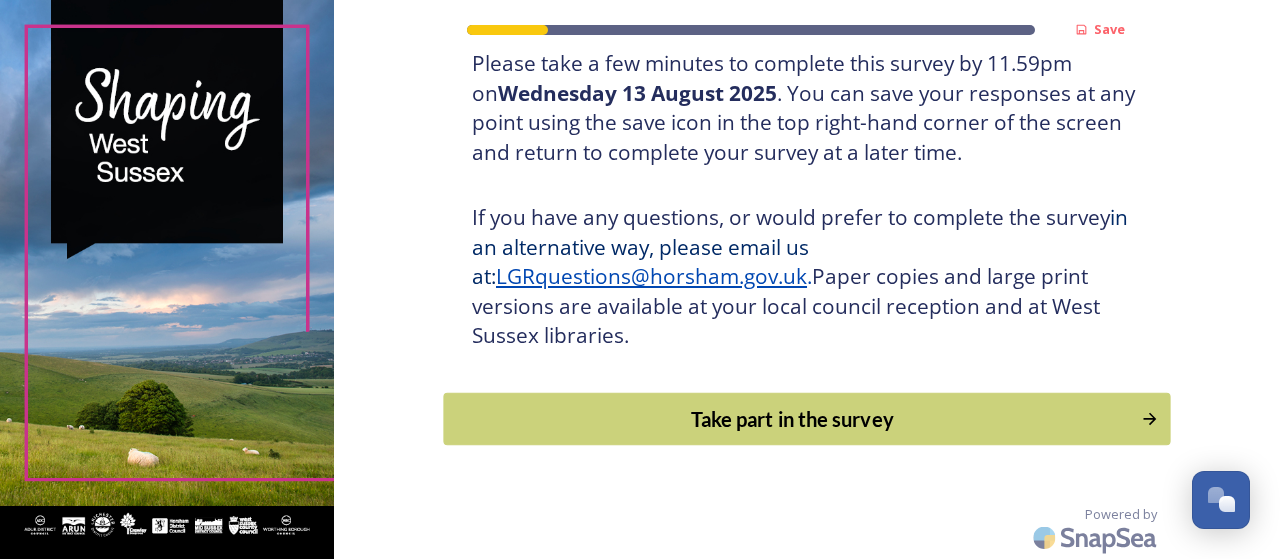 click on "Take part in the survey" at bounding box center [806, 418] 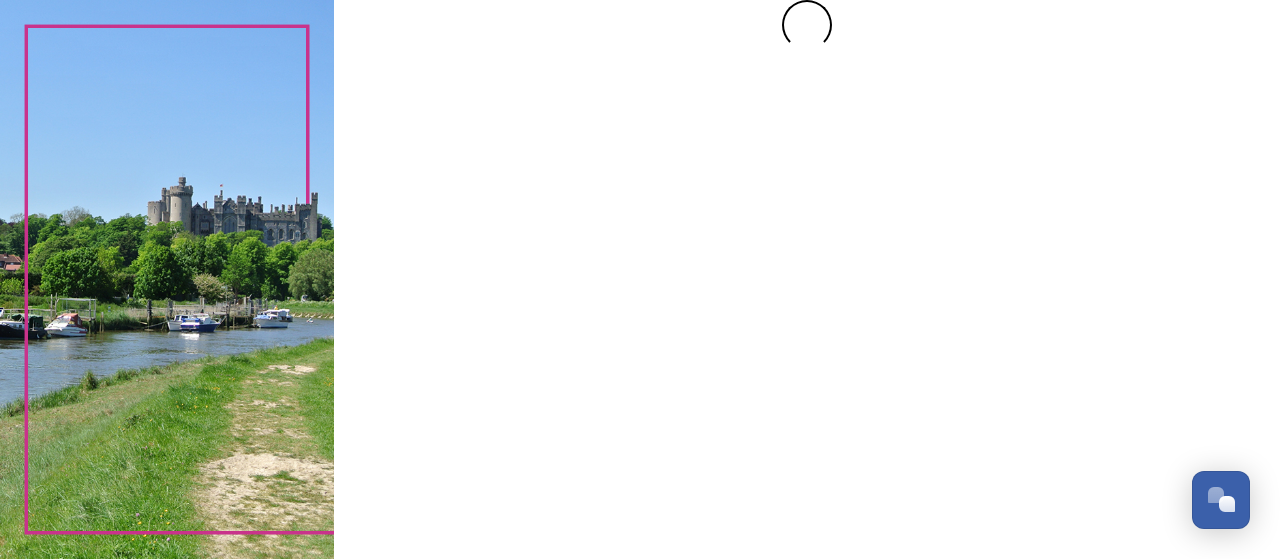 scroll, scrollTop: 0, scrollLeft: 0, axis: both 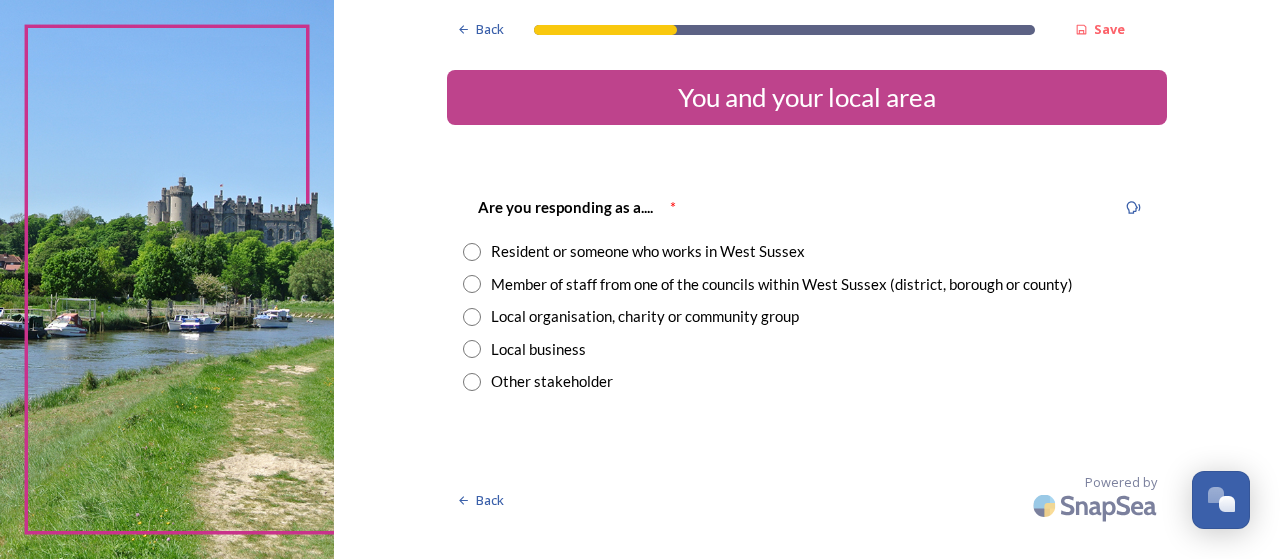 click on "Resident or someone who works in West Sussex" at bounding box center (648, 251) 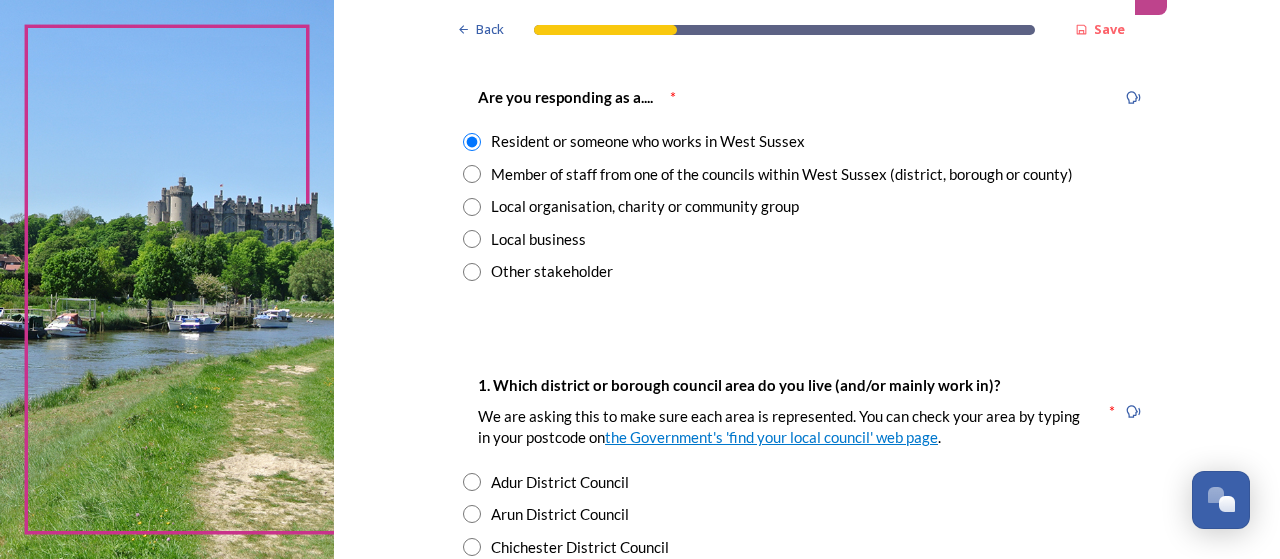 scroll, scrollTop: 300, scrollLeft: 0, axis: vertical 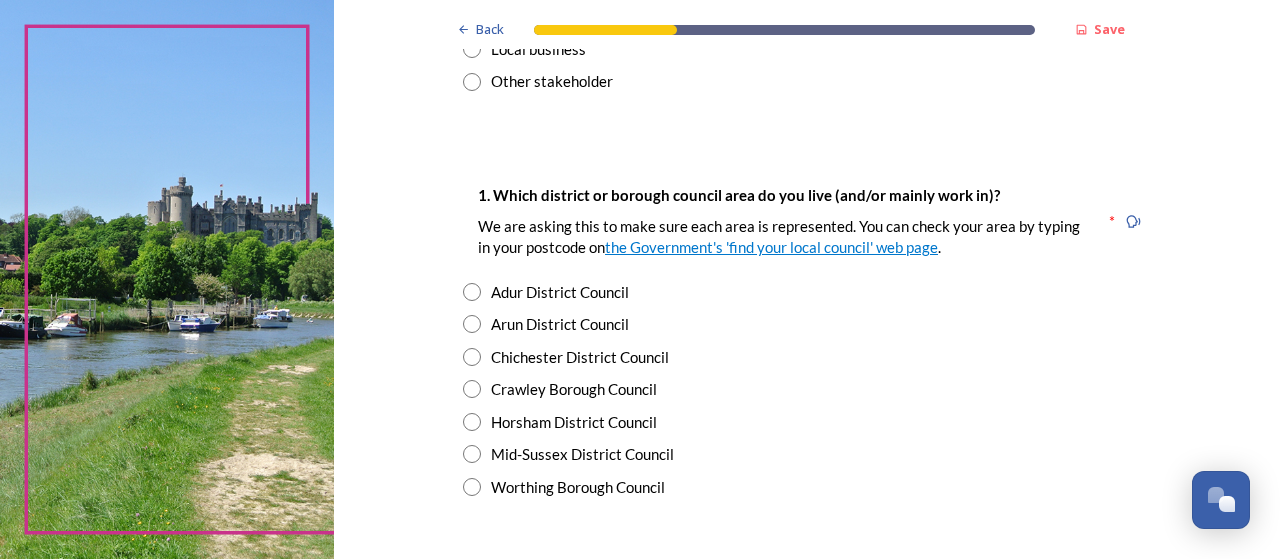 click on "Chichester District Council" at bounding box center (580, 357) 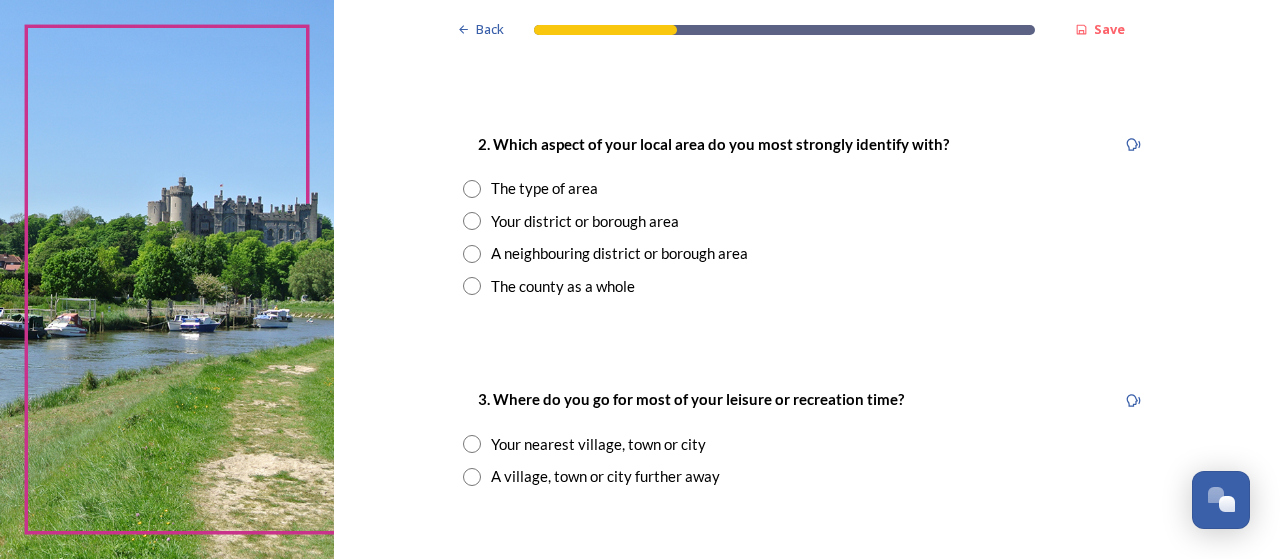 scroll, scrollTop: 800, scrollLeft: 0, axis: vertical 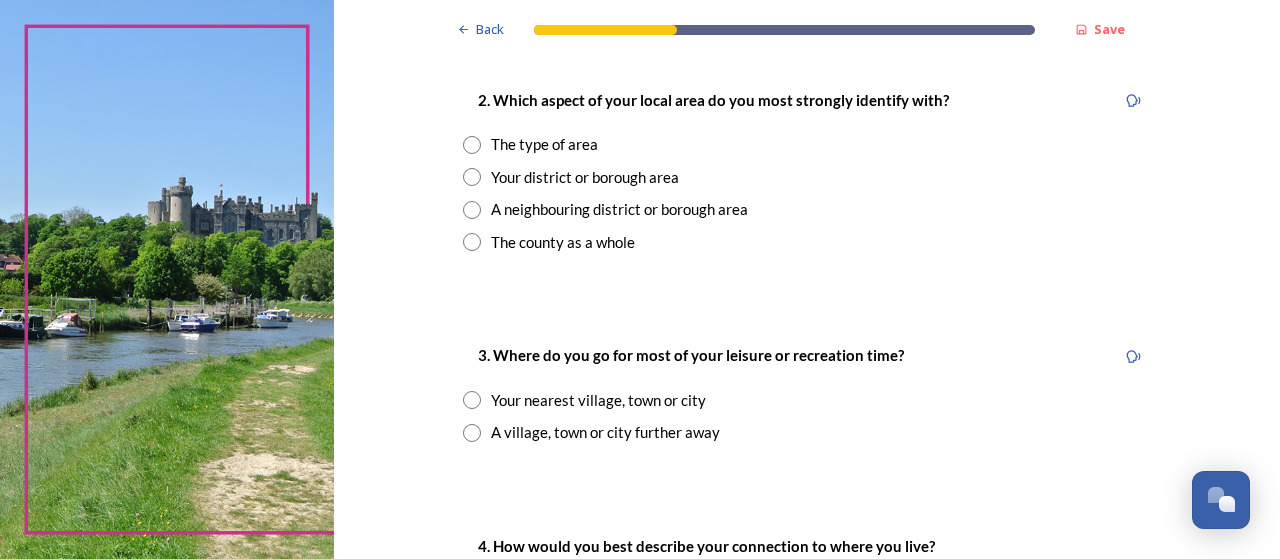 click on "Your district or borough area" at bounding box center [585, 177] 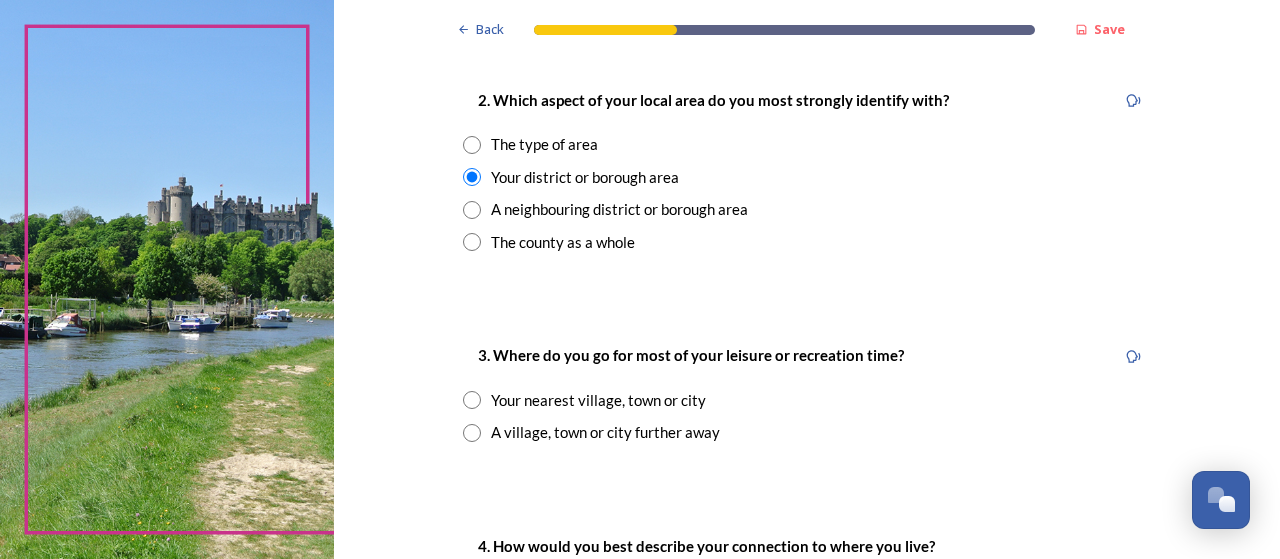 click on "The county as a whole" at bounding box center [563, 242] 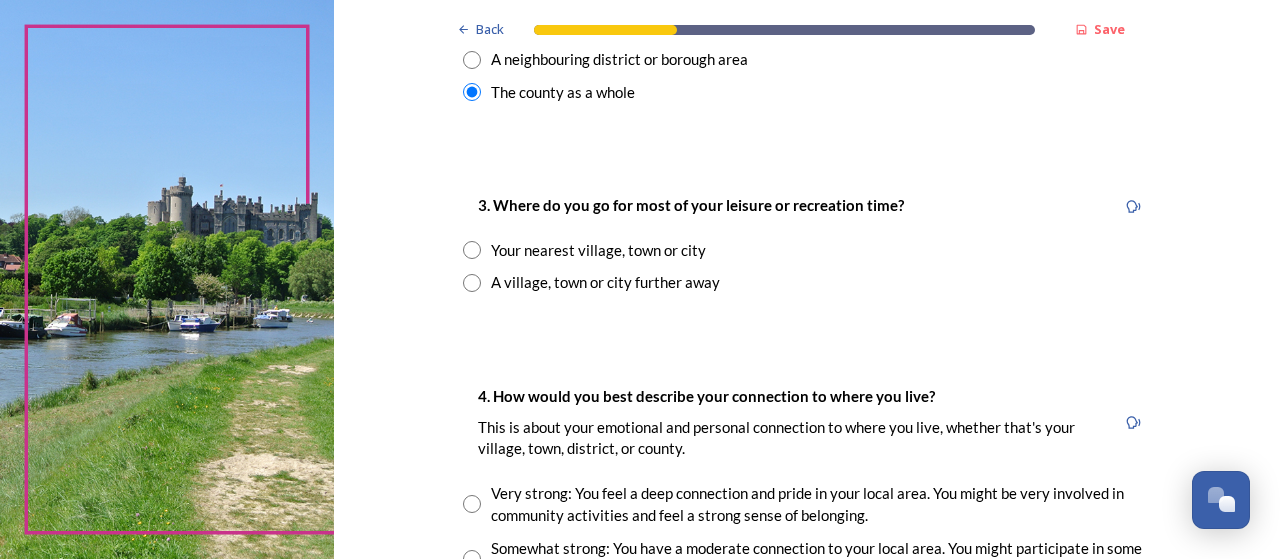 scroll, scrollTop: 1000, scrollLeft: 0, axis: vertical 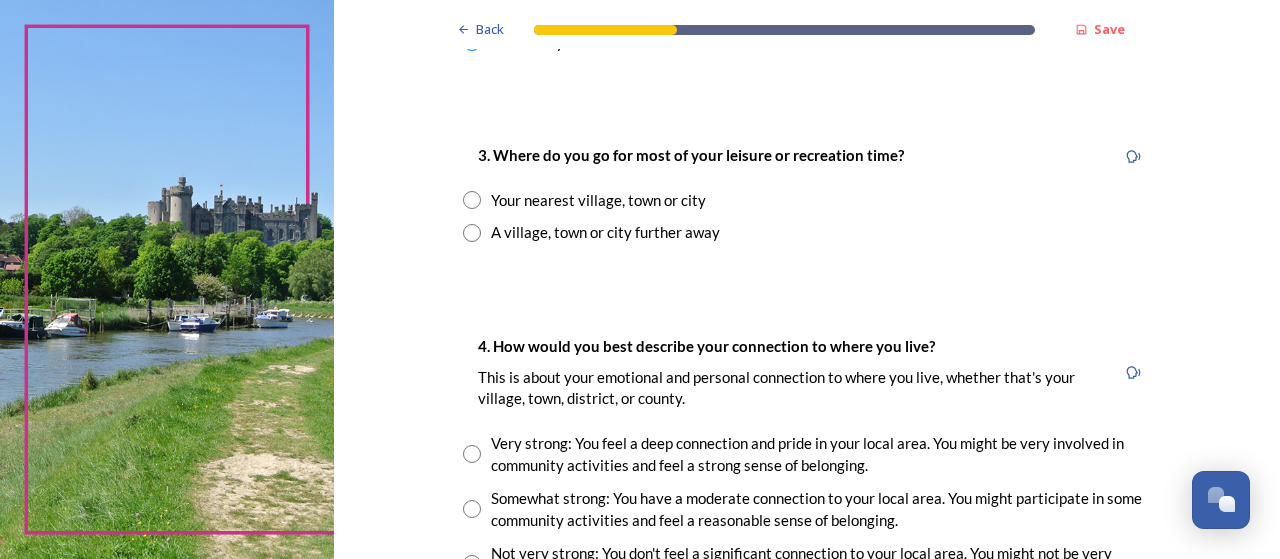 click on "A village, town or city further away" at bounding box center [605, 232] 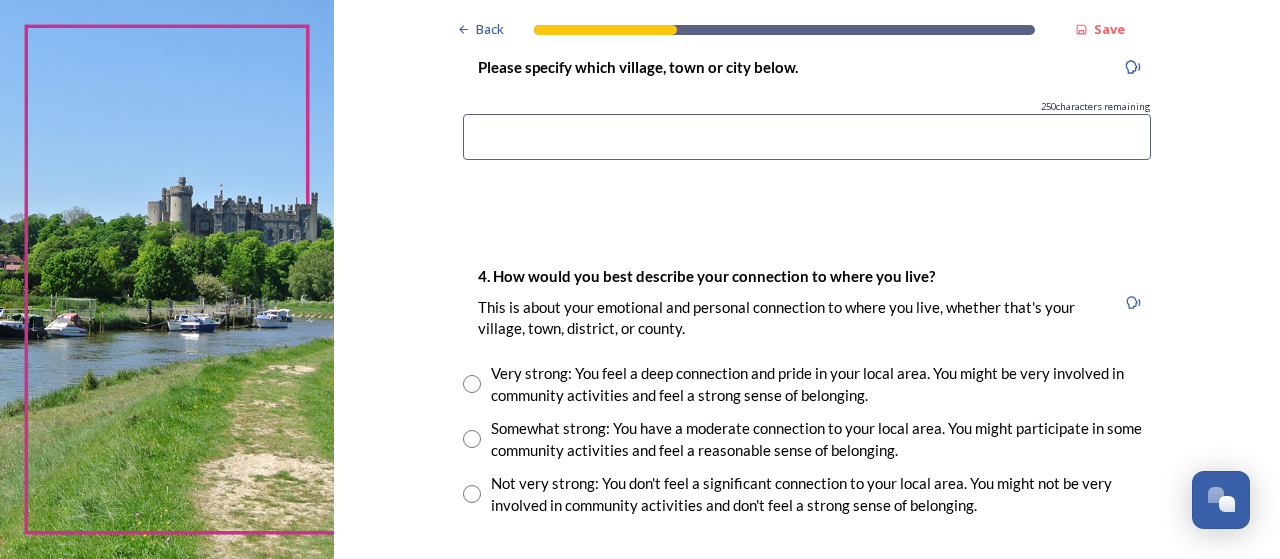 scroll, scrollTop: 1400, scrollLeft: 0, axis: vertical 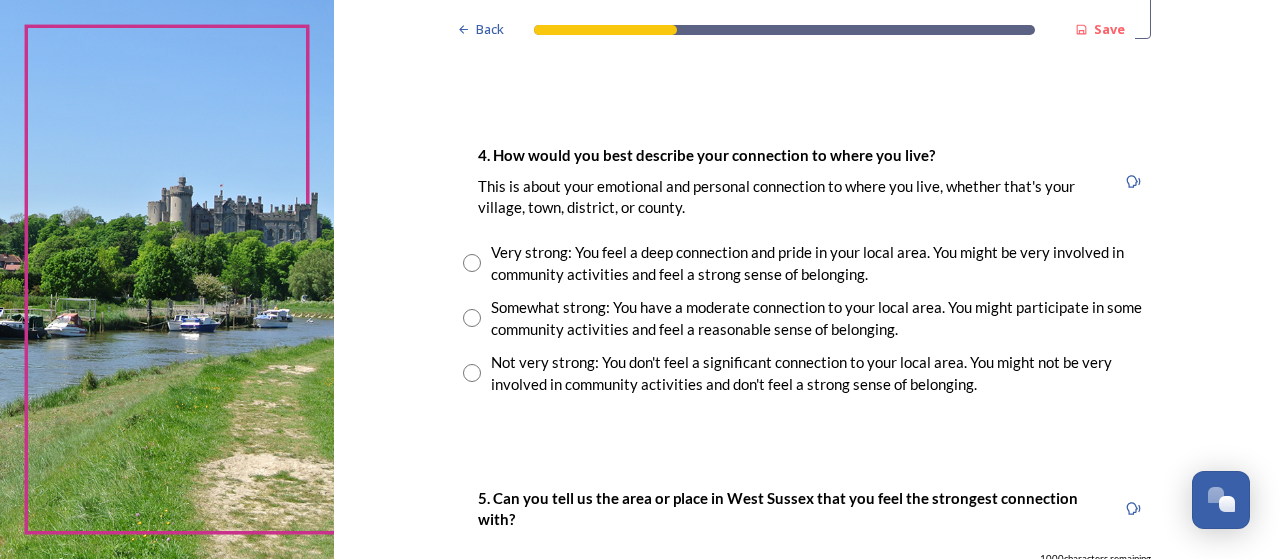 click on "Very strong: You feel a deep connection and pride in your local area. You might be very involved in community activities and feel a strong sense of belonging." at bounding box center (821, 263) 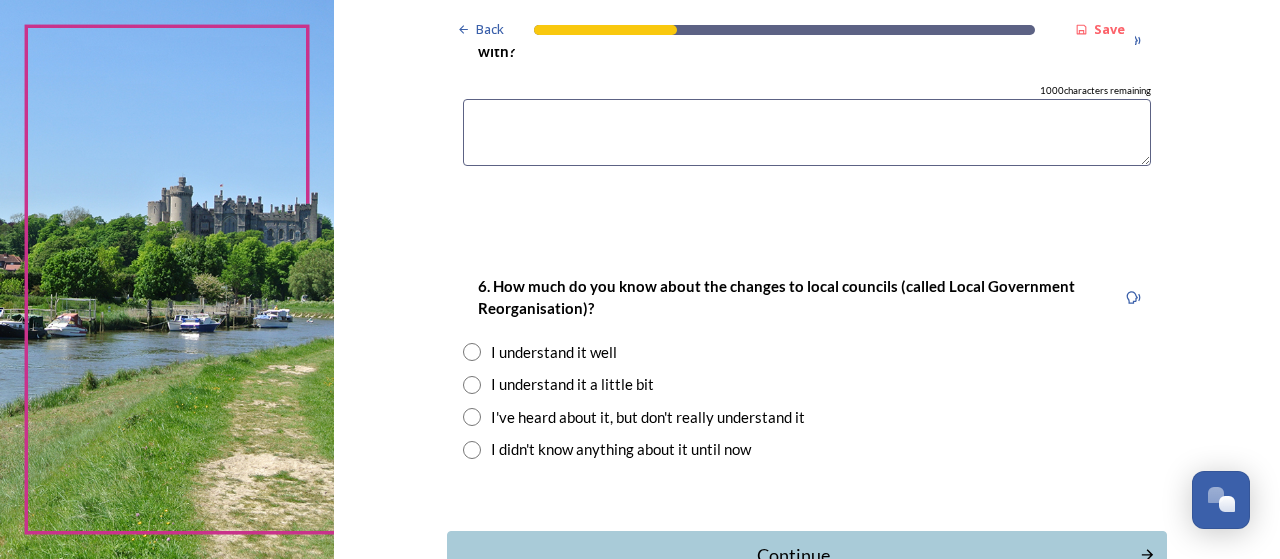 scroll, scrollTop: 1900, scrollLeft: 0, axis: vertical 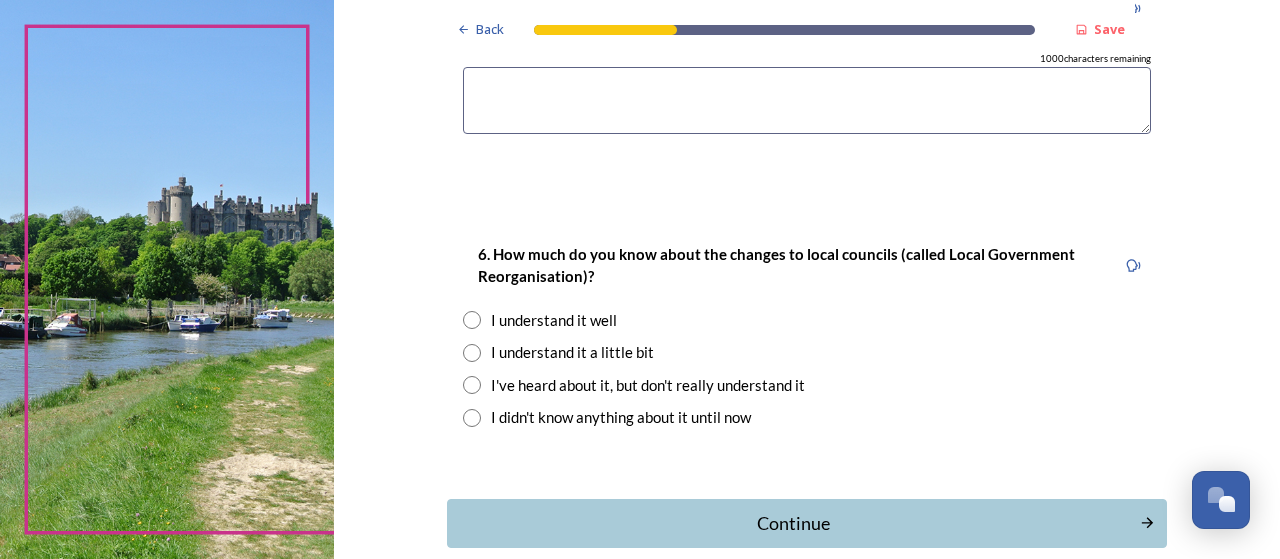 click on "I've heard about it, but don't really understand it" at bounding box center [648, 385] 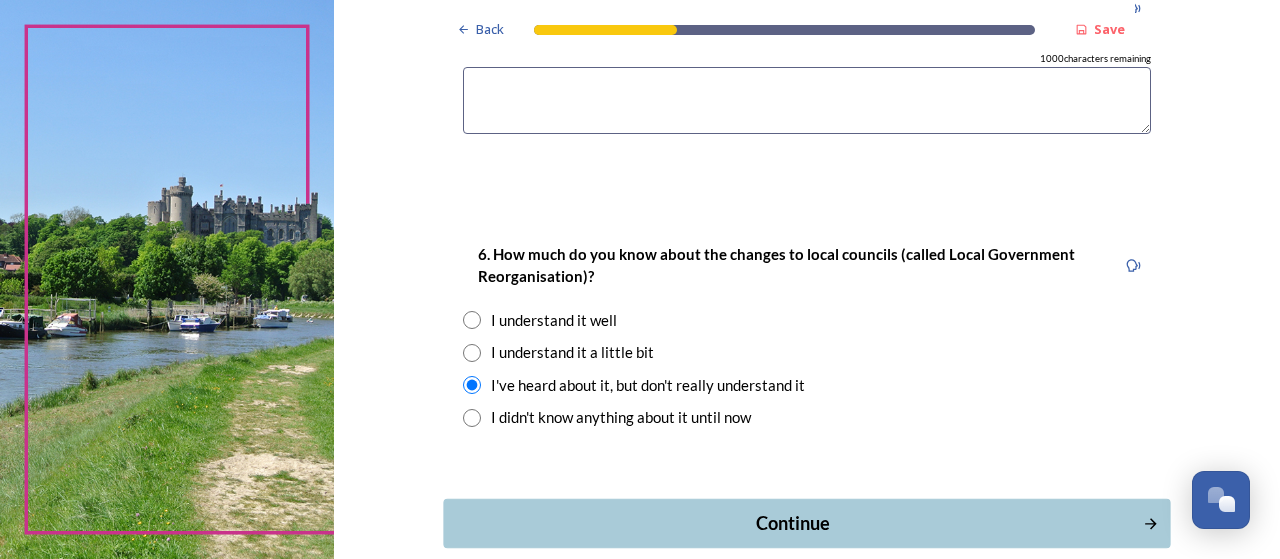 click on "Continue" at bounding box center [793, 523] 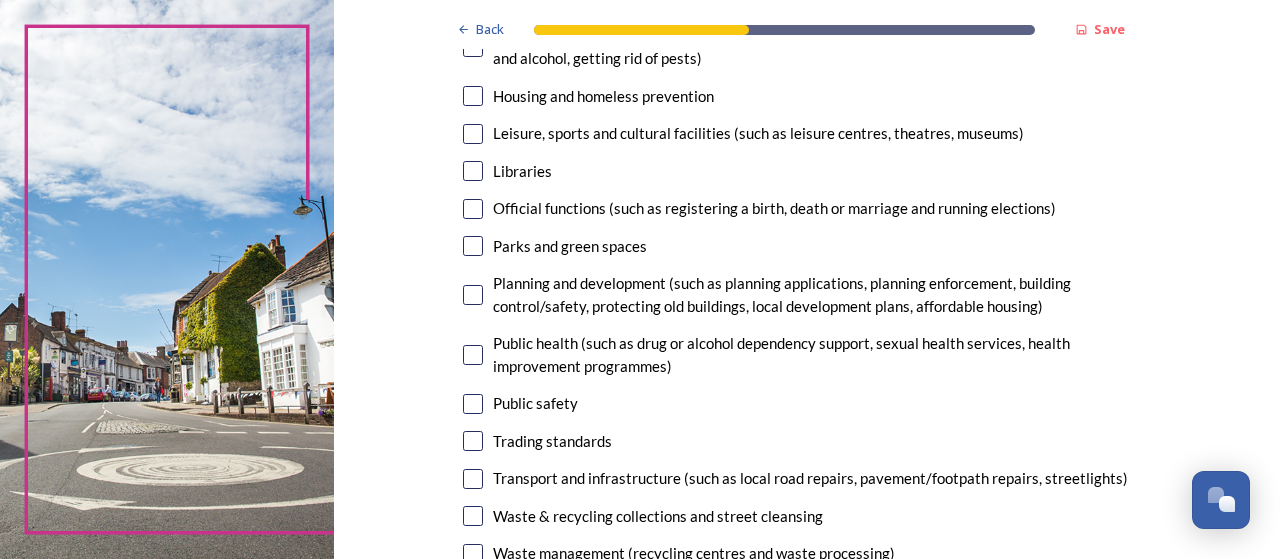 scroll, scrollTop: 500, scrollLeft: 0, axis: vertical 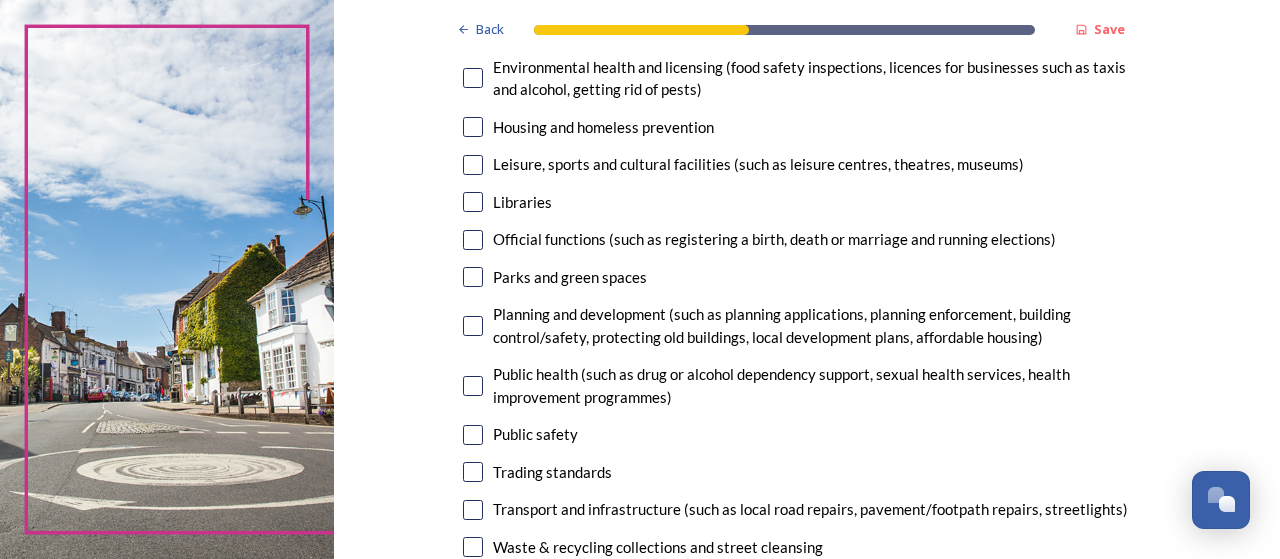 click at bounding box center (473, 277) 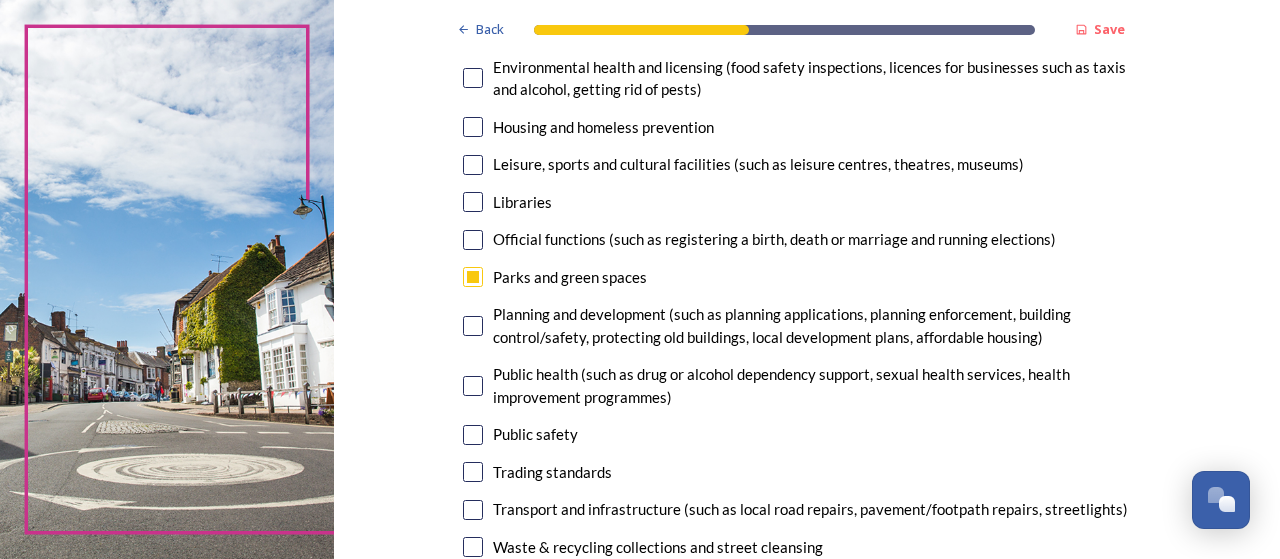 click at bounding box center (473, 326) 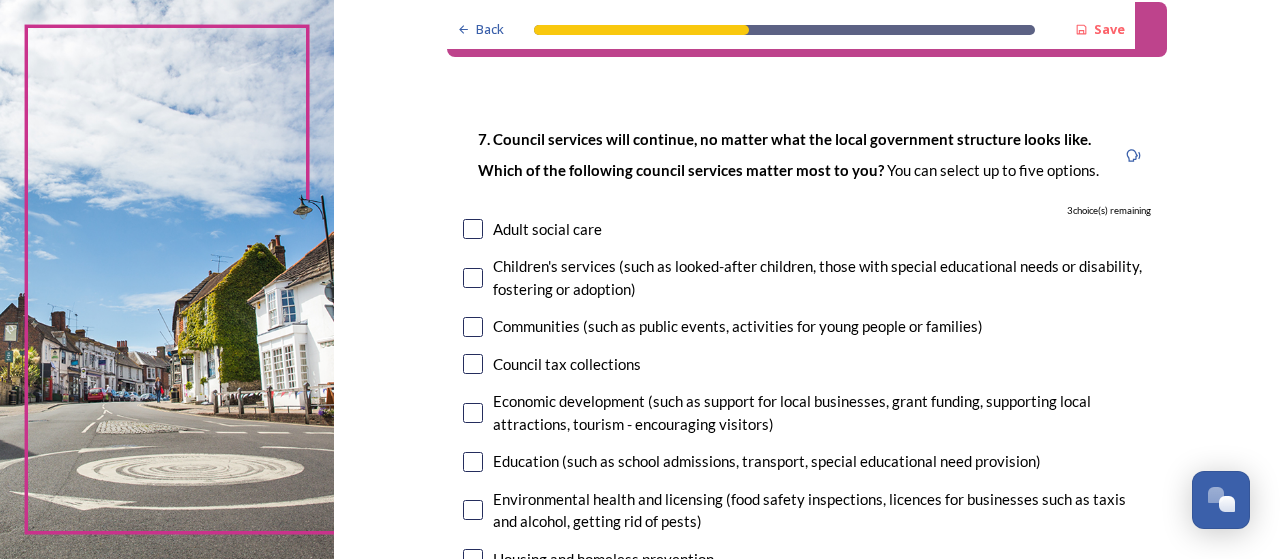 scroll, scrollTop: 100, scrollLeft: 0, axis: vertical 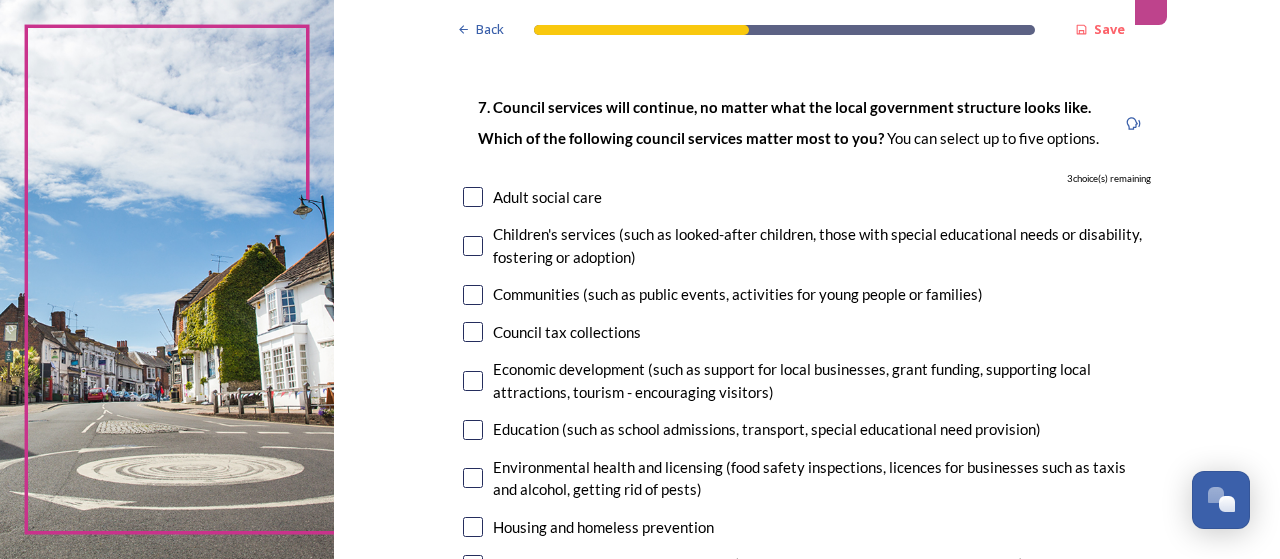 click at bounding box center [473, 197] 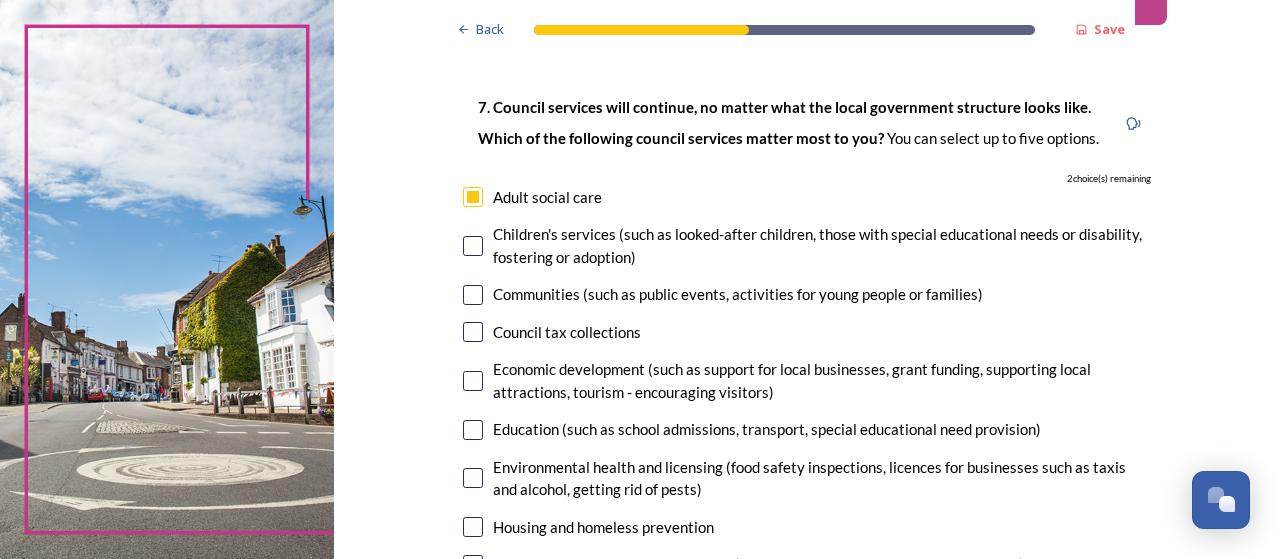 scroll, scrollTop: 200, scrollLeft: 0, axis: vertical 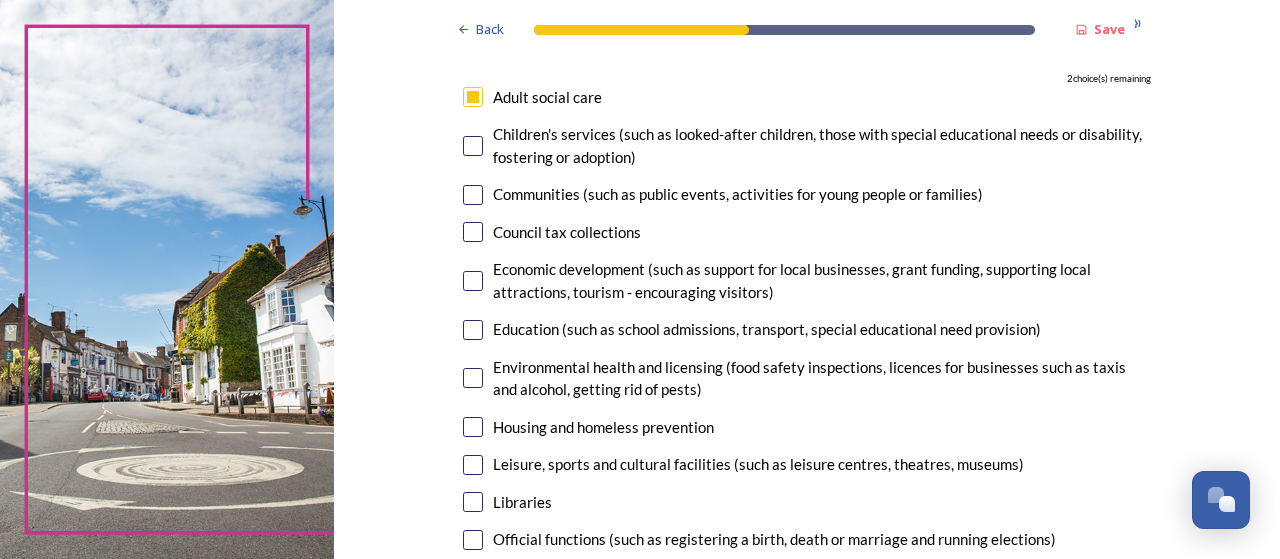 click at bounding box center [473, 330] 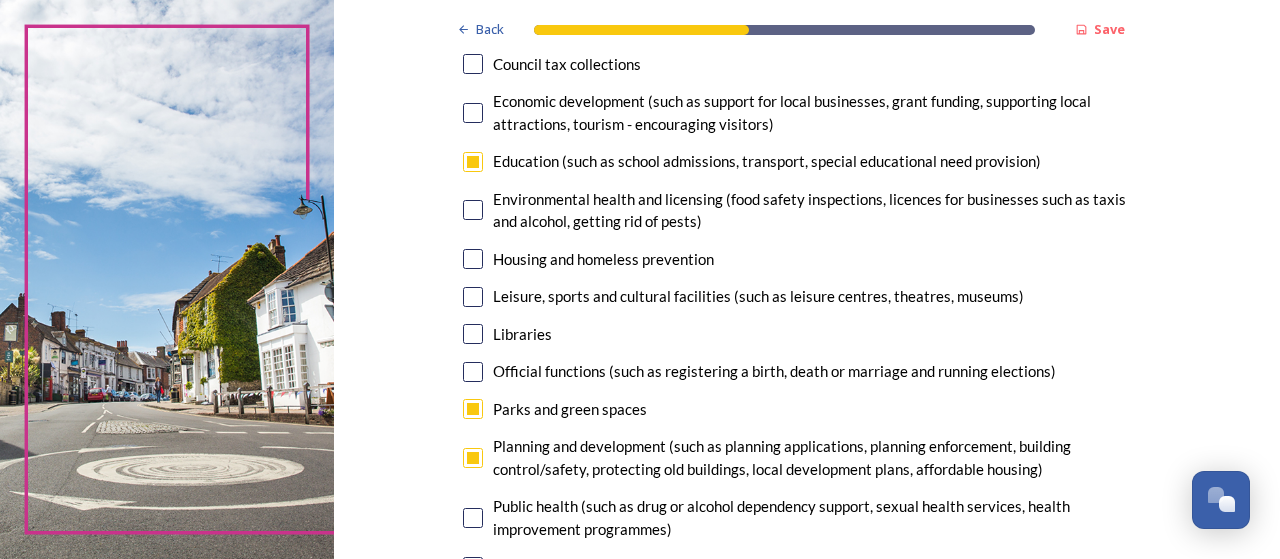 scroll, scrollTop: 400, scrollLeft: 0, axis: vertical 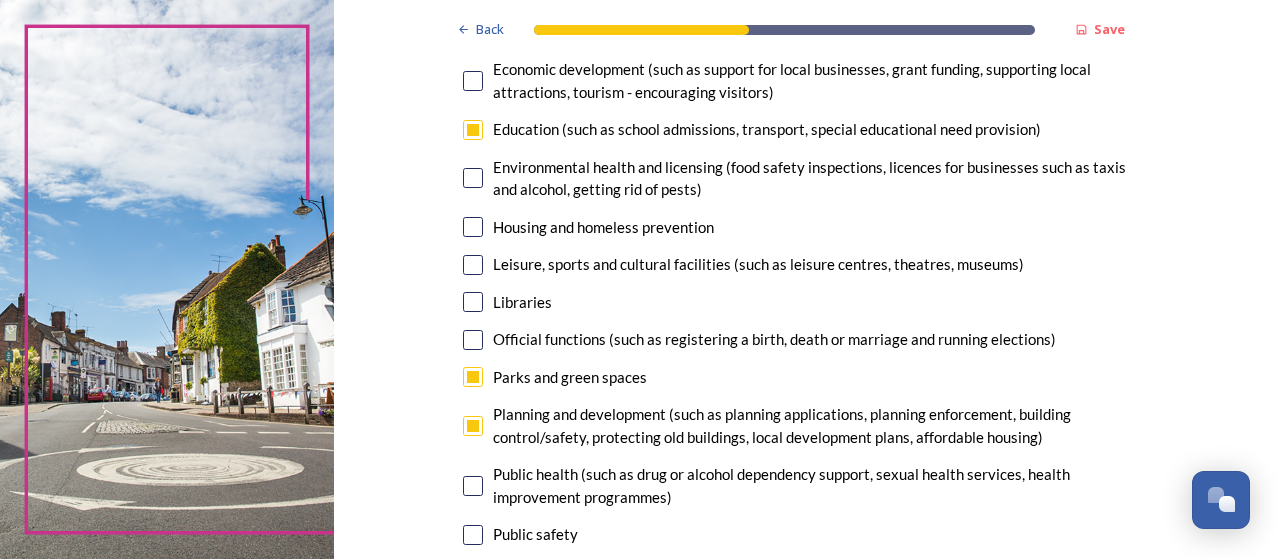 click at bounding box center [473, 265] 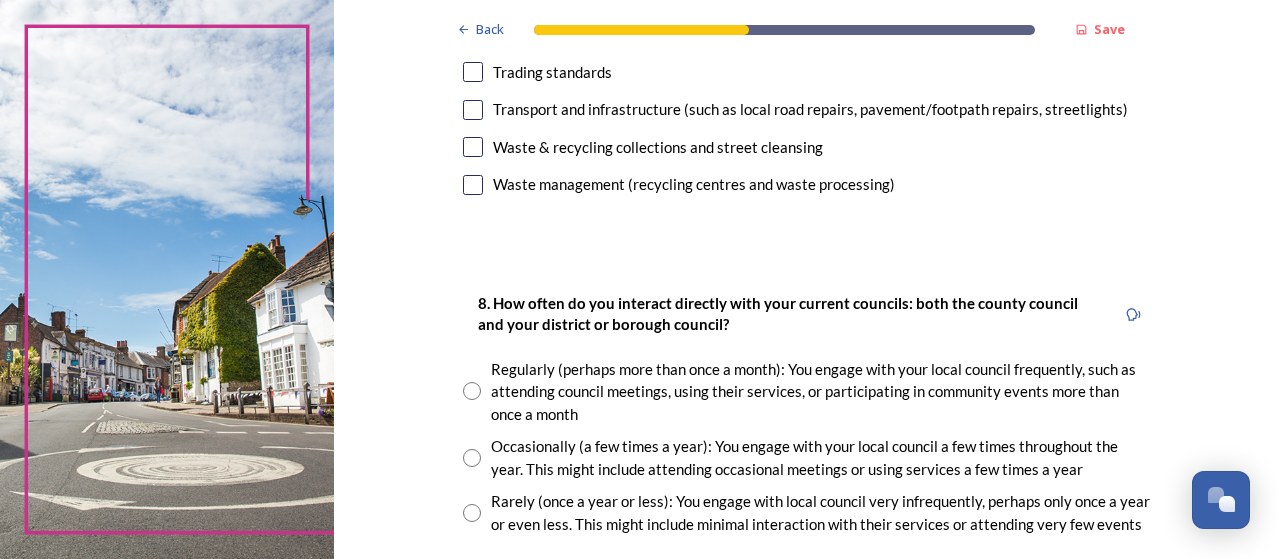 scroll, scrollTop: 1000, scrollLeft: 0, axis: vertical 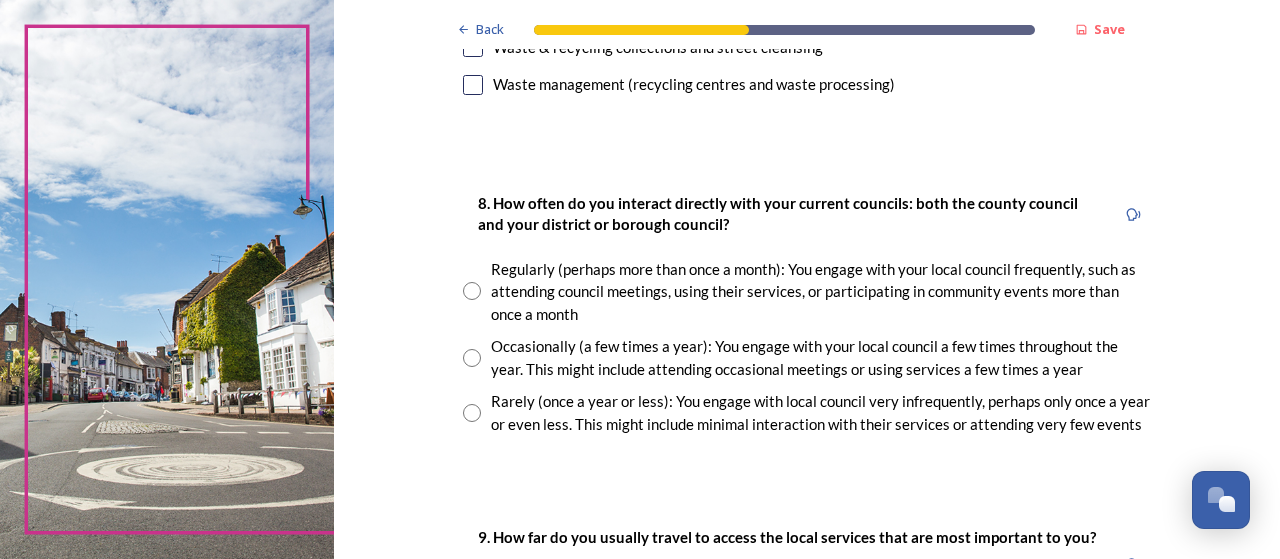 click at bounding box center [472, 358] 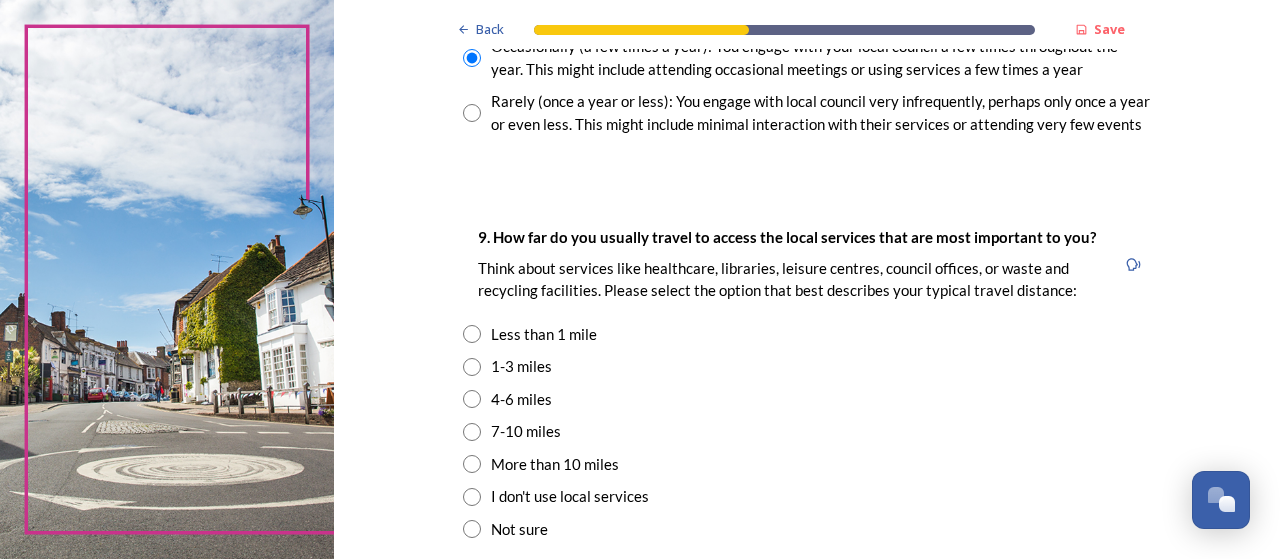 scroll, scrollTop: 1400, scrollLeft: 0, axis: vertical 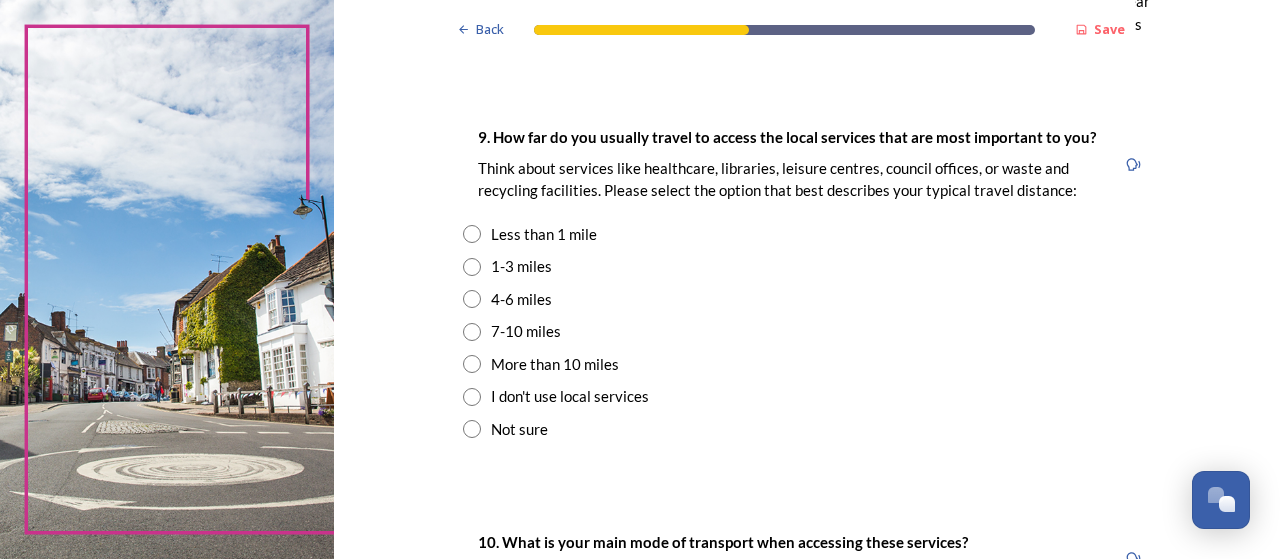 click on "7-10 miles" at bounding box center [526, 331] 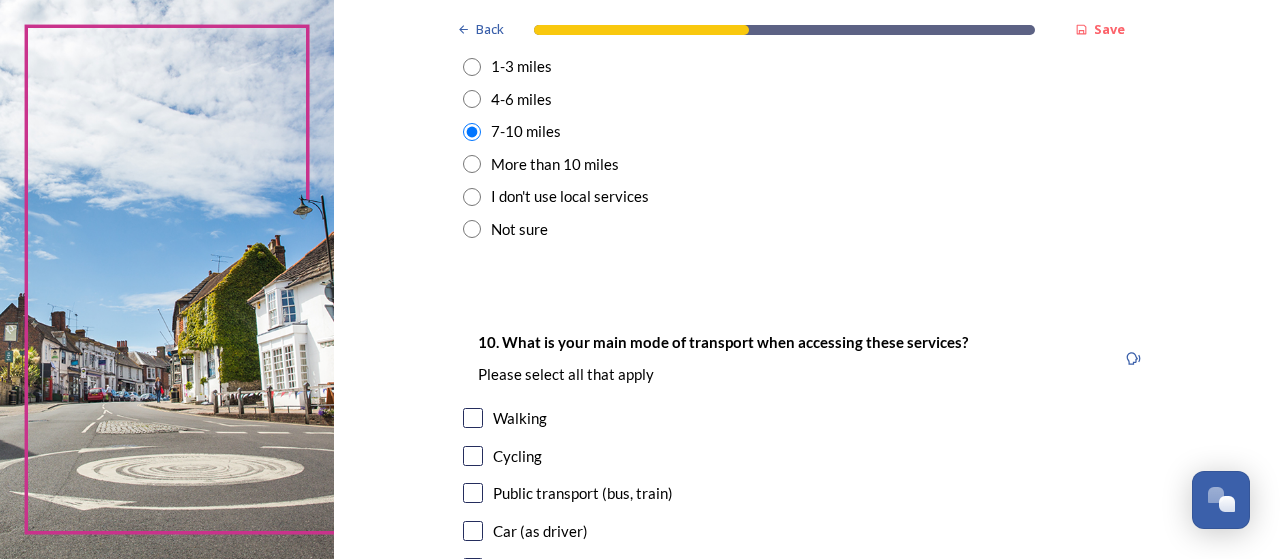 scroll, scrollTop: 1700, scrollLeft: 0, axis: vertical 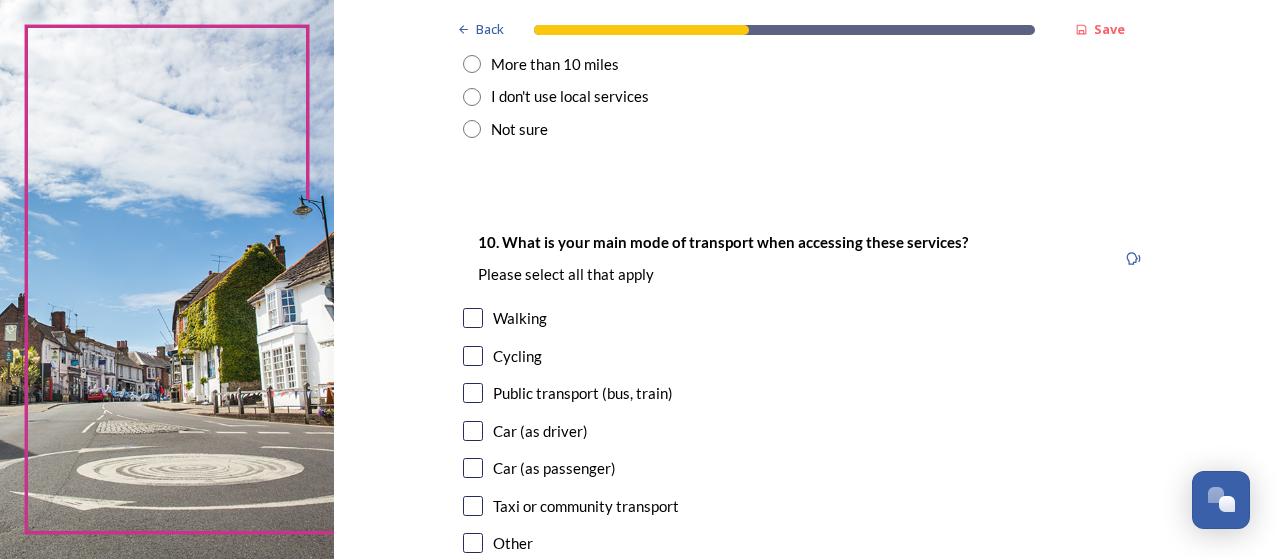 click on "Public transport (bus, train)" at bounding box center [583, 393] 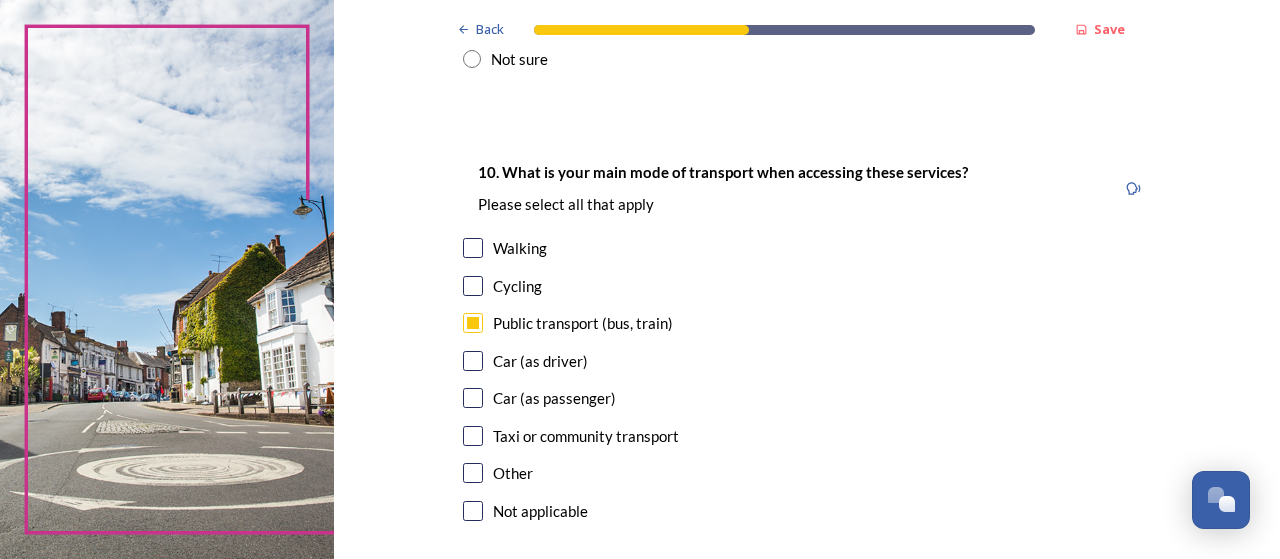 scroll, scrollTop: 1900, scrollLeft: 0, axis: vertical 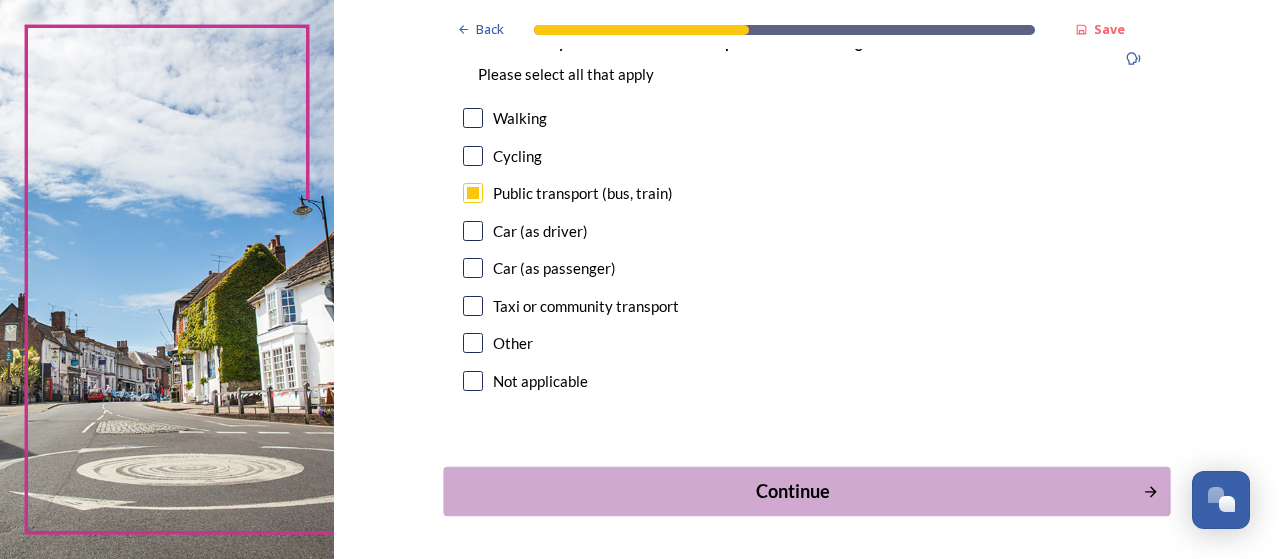 click on "Continue" at bounding box center (793, 491) 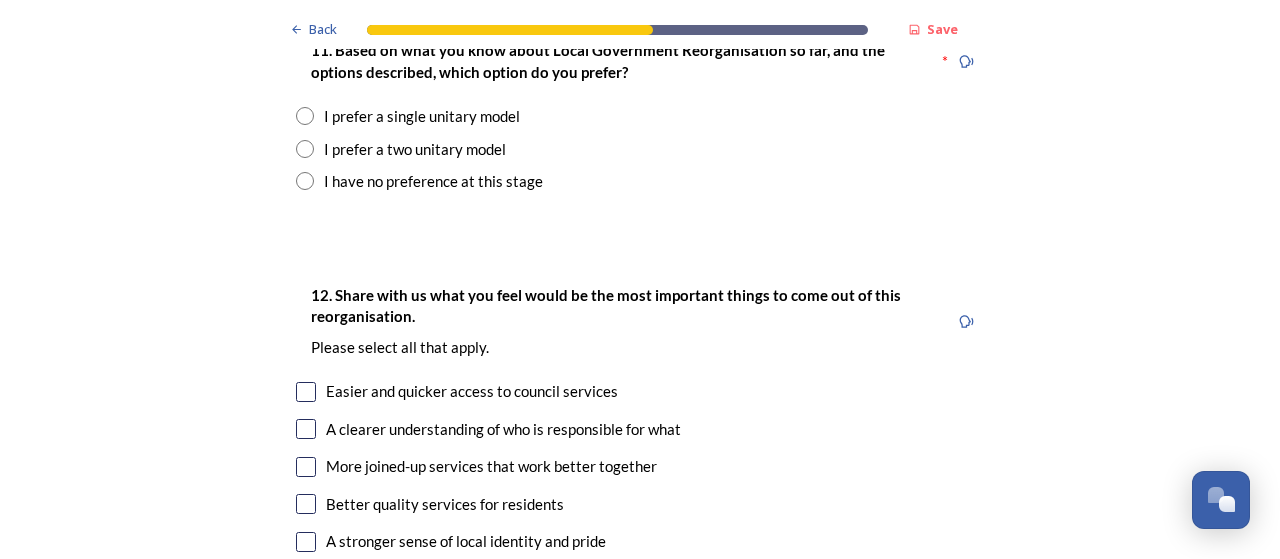 scroll, scrollTop: 2400, scrollLeft: 0, axis: vertical 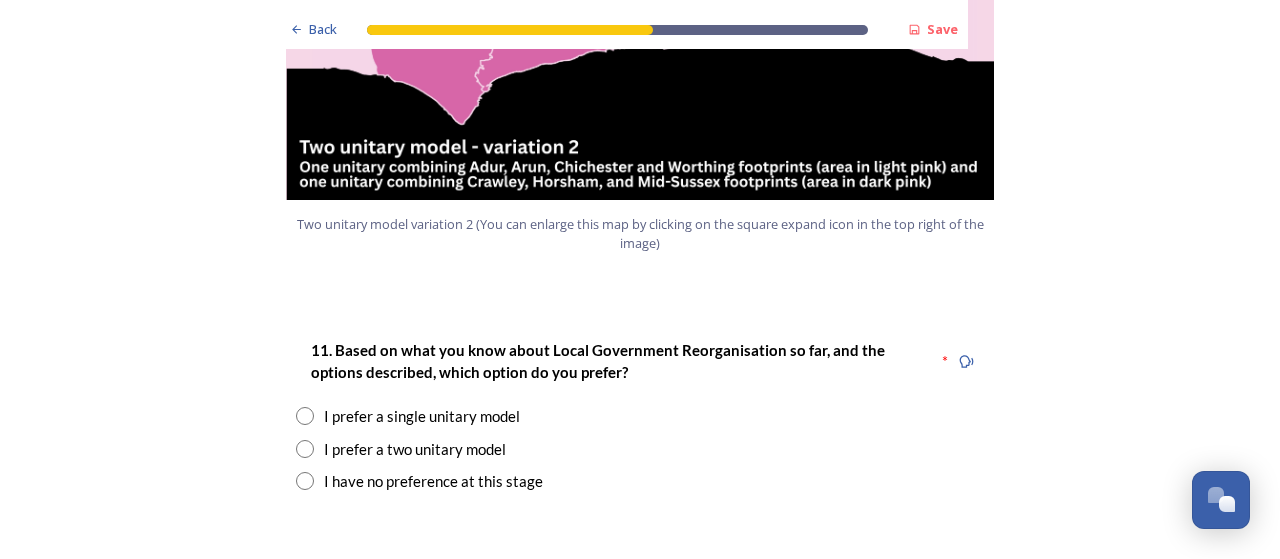 click on "I prefer a single unitary model" at bounding box center [422, 416] 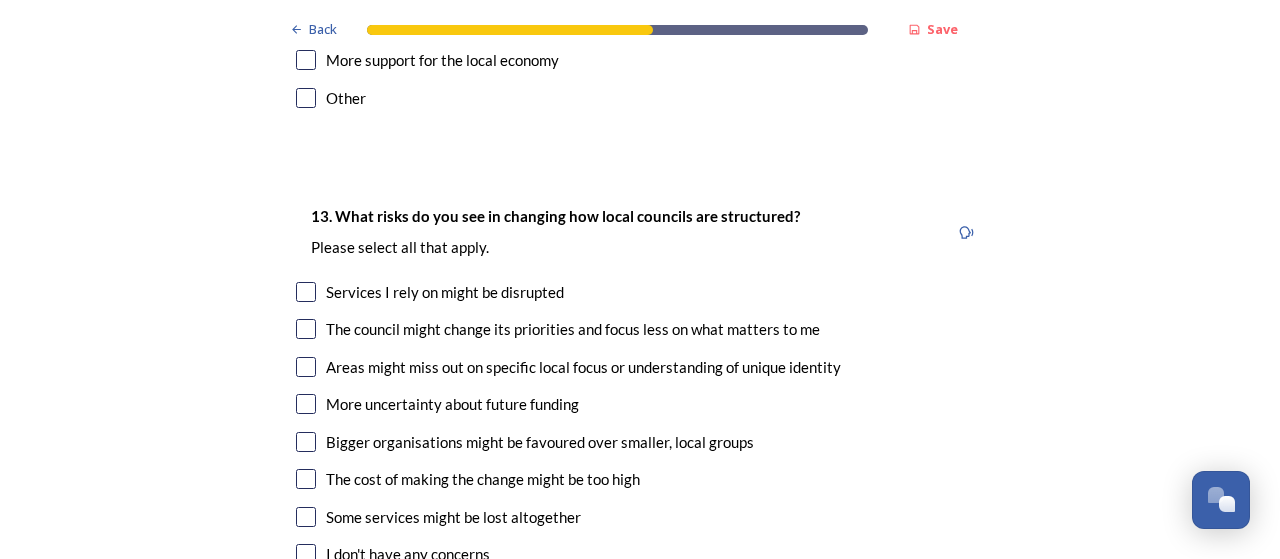 scroll, scrollTop: 3900, scrollLeft: 0, axis: vertical 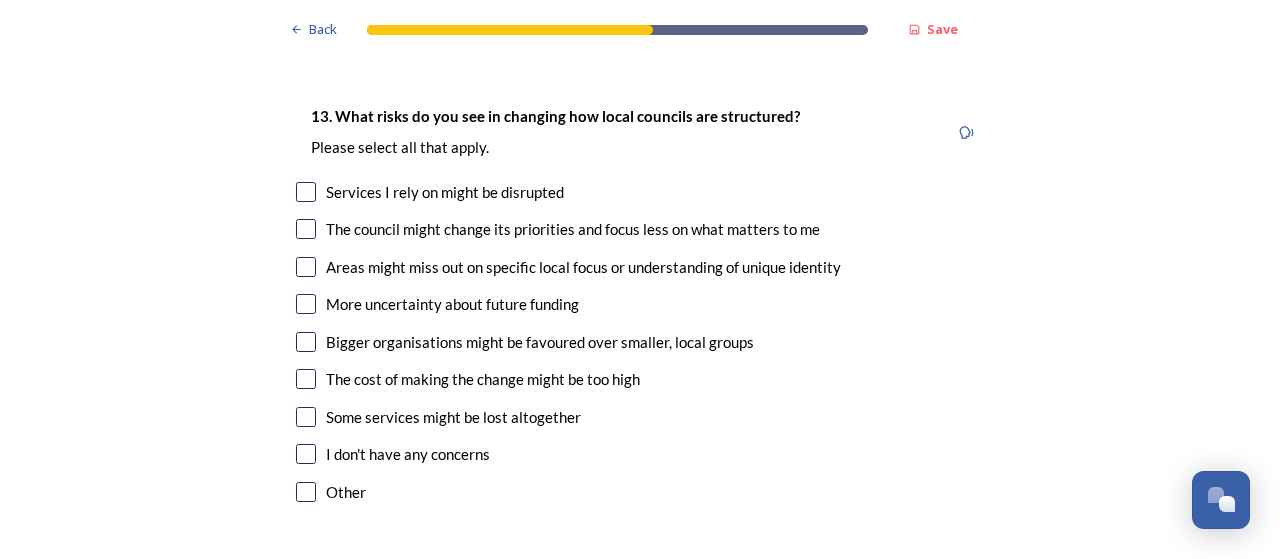 click on "13. What risks do you see in changing how local councils are structured? ﻿Please select all that apply. Services I rely on might be disrupted The council might change its priorities and focus less on what matters to me Areas might miss out on specific local focus or understanding of unique identity More uncertainty about future funding Bigger organisations might be favoured over smaller, local groups The cost of making the change might be too high Some services might be lost altogether I don't have any concerns Other" at bounding box center (640, 306) 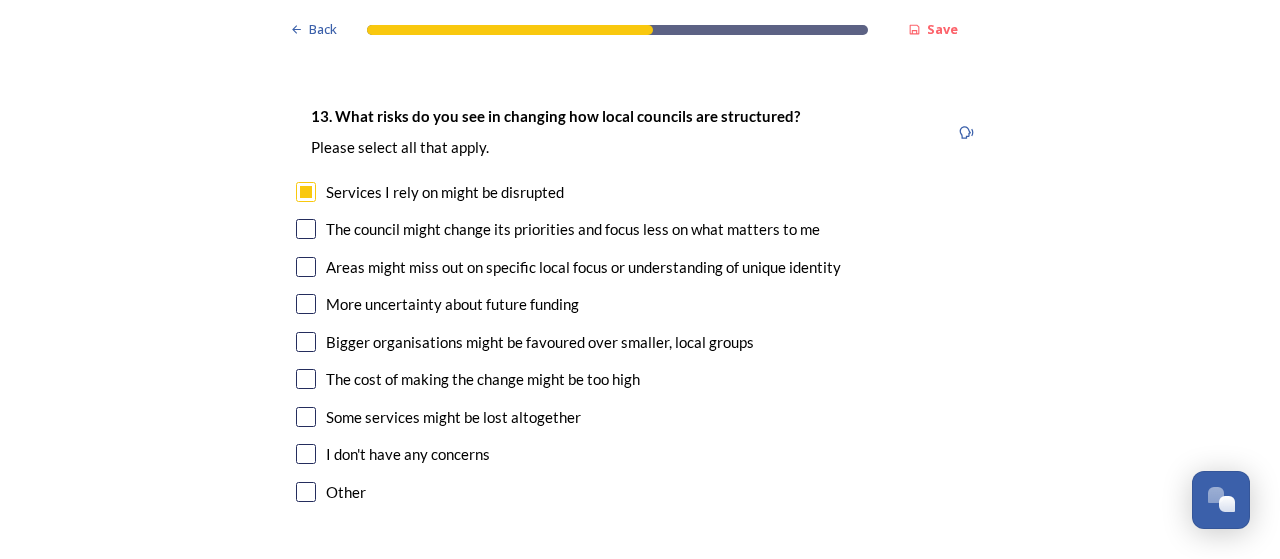 click on "The council might change its priorities and focus less on what matters to me" at bounding box center (573, 229) 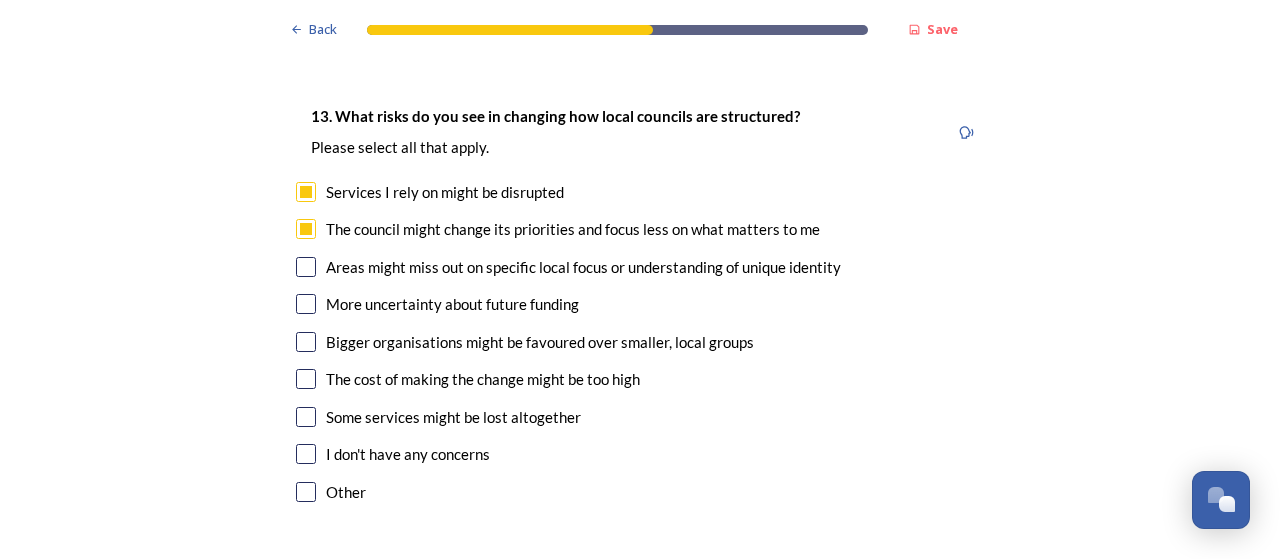 checkbox on "true" 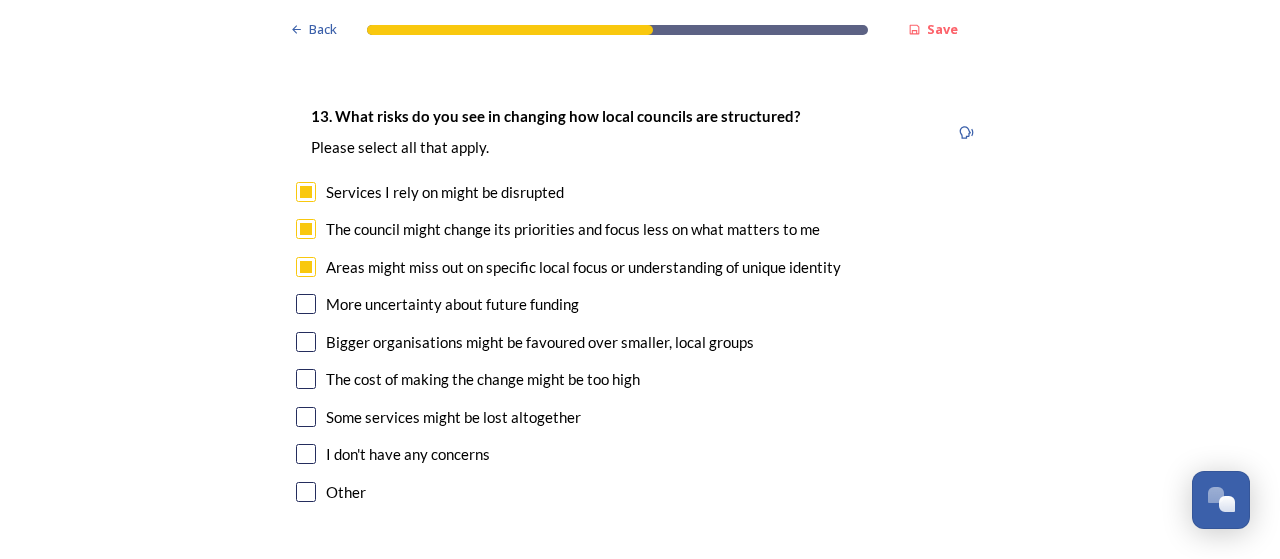 checkbox on "true" 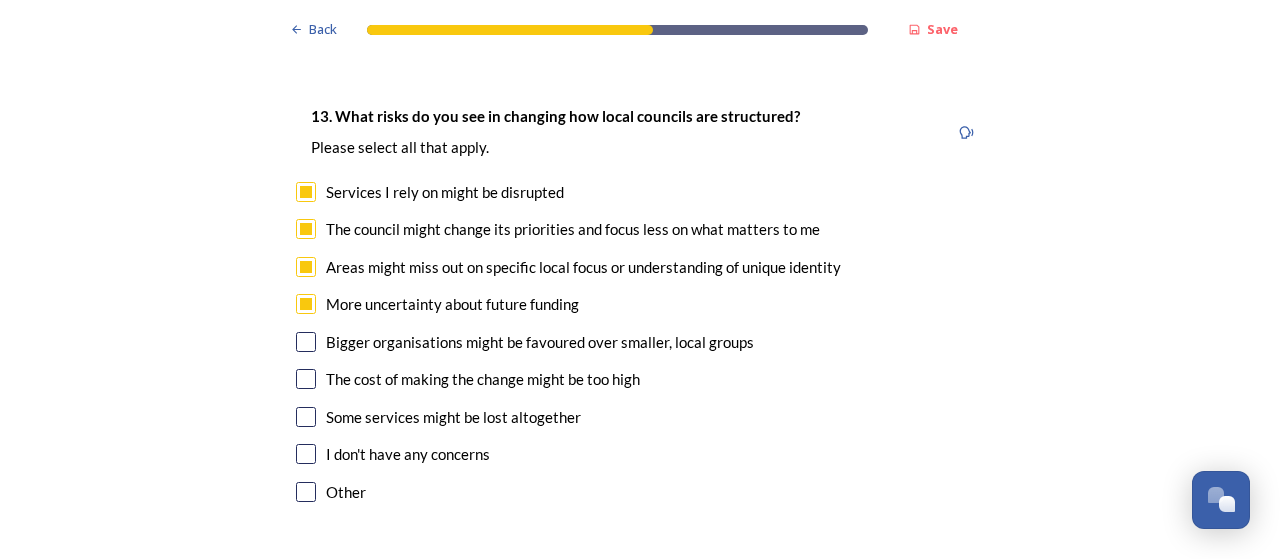 click on "Bigger organisations might be favoured over smaller, local groups" at bounding box center [540, 342] 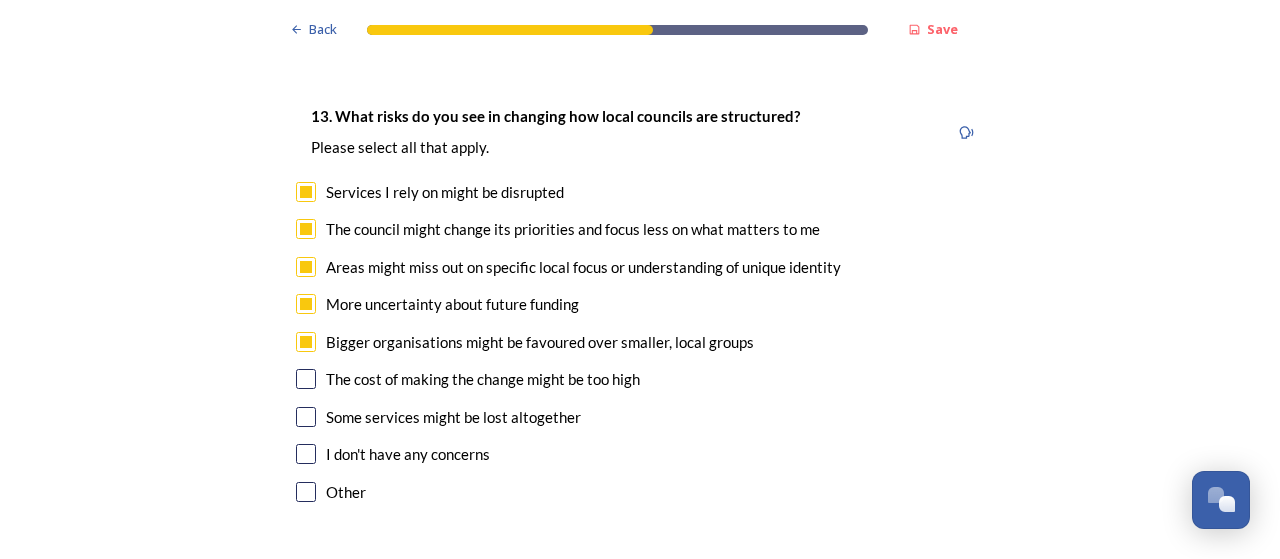click on "The cost of making the change might be too high" at bounding box center [483, 379] 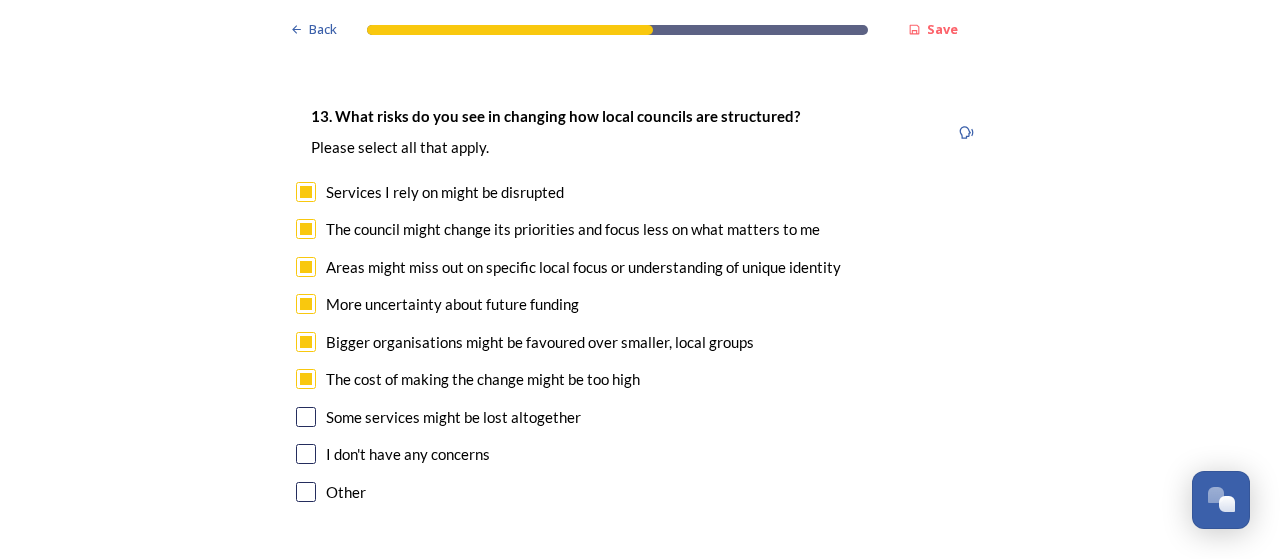 click on "Some services might be lost altogether" at bounding box center [453, 417] 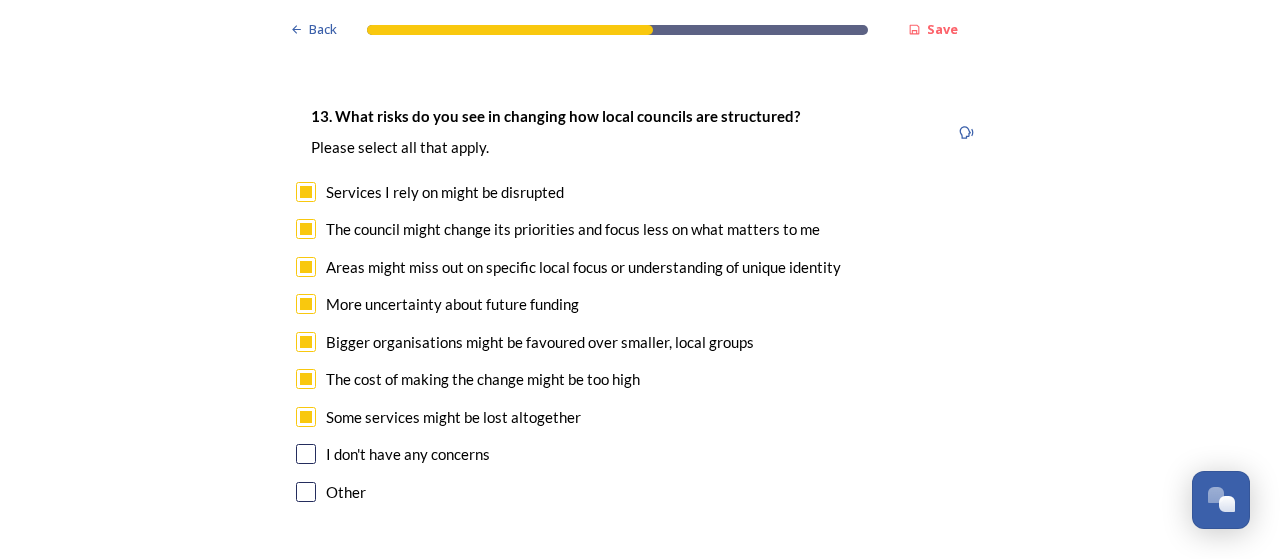 checkbox on "true" 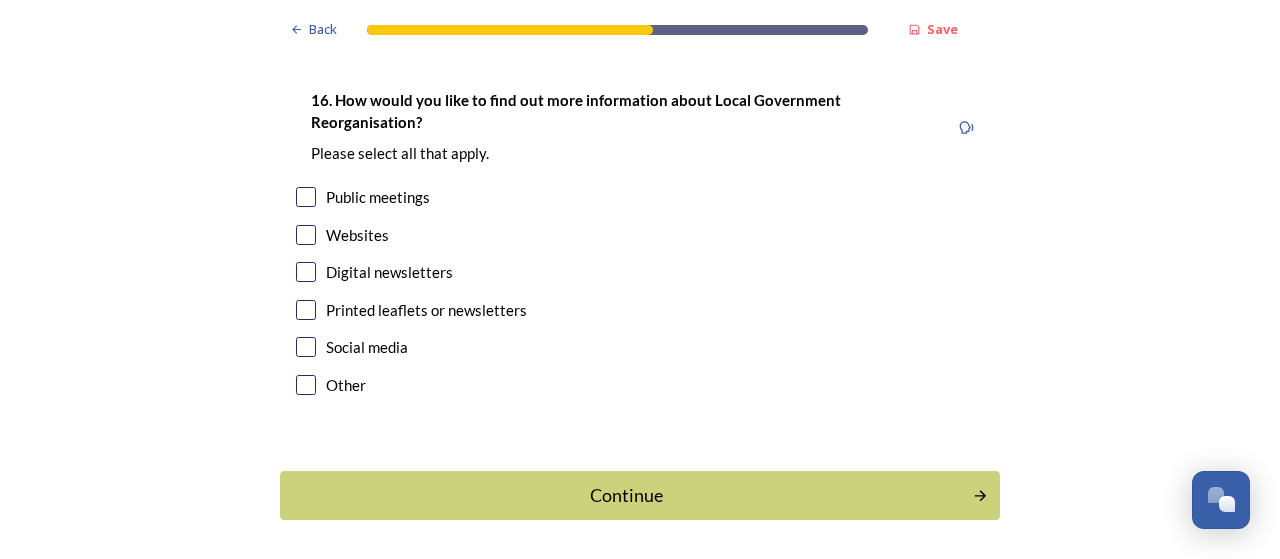 scroll, scrollTop: 6000, scrollLeft: 0, axis: vertical 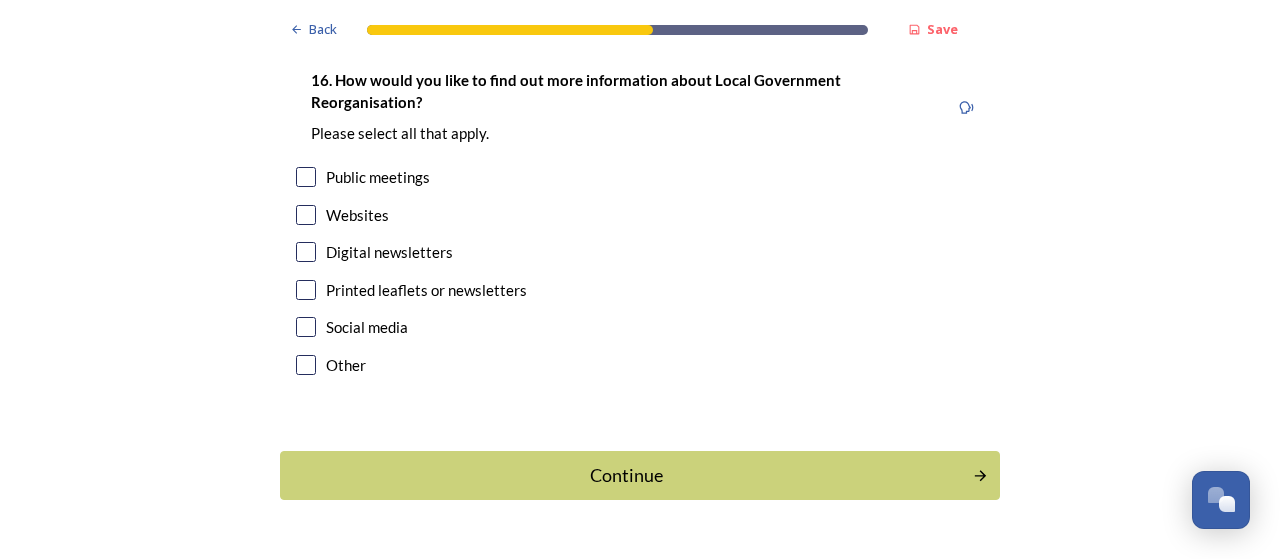 click on "Websites" at bounding box center [357, 215] 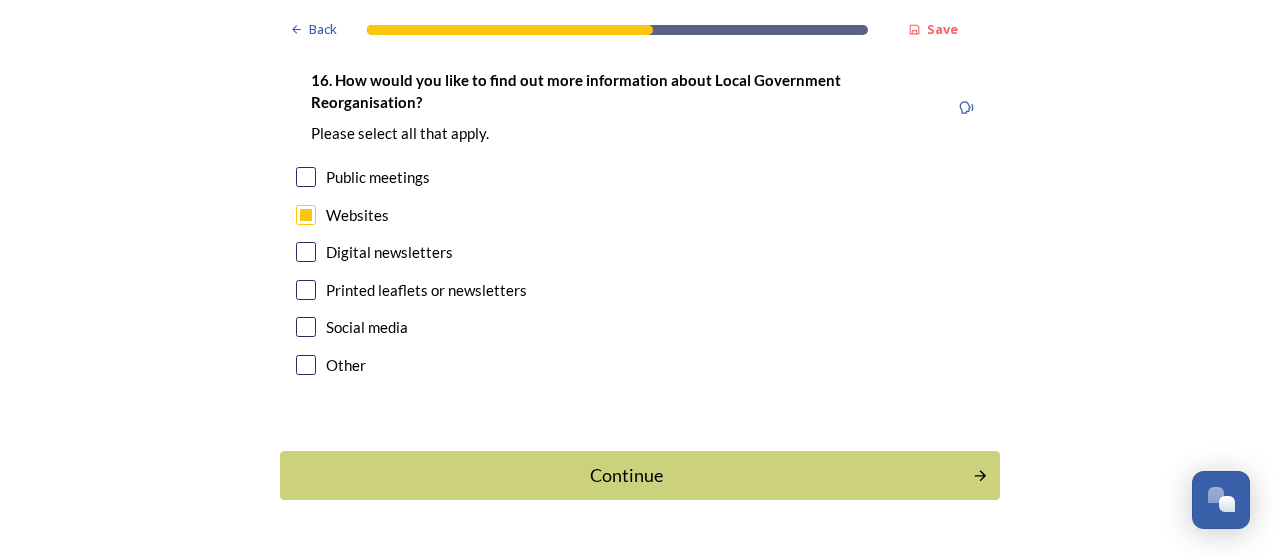 click on "Social media" at bounding box center (367, 327) 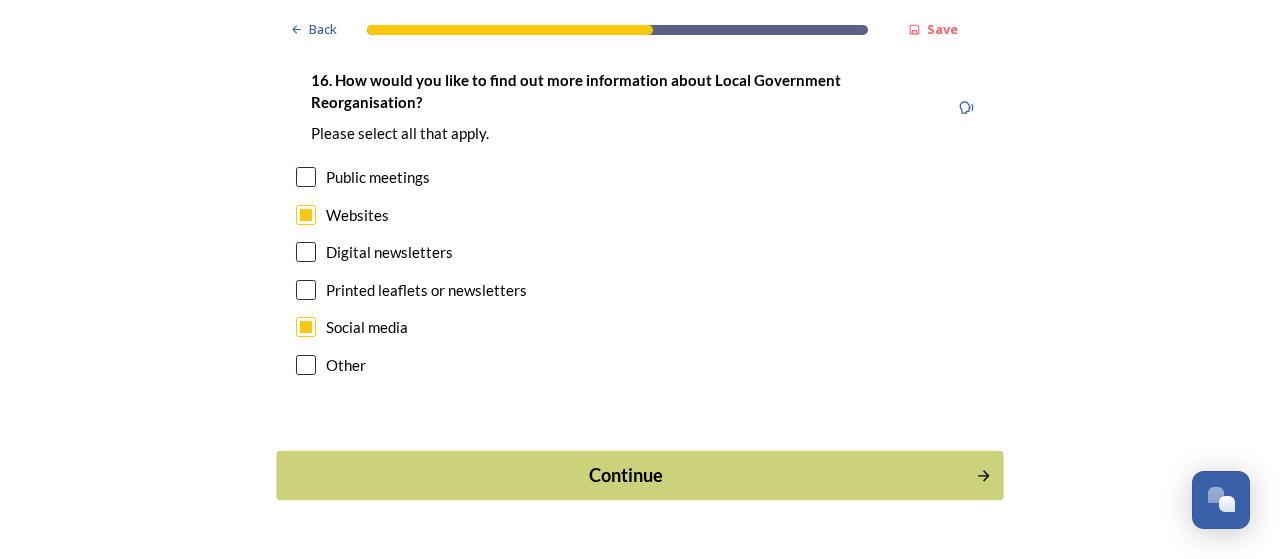 click on "Continue" at bounding box center (626, 475) 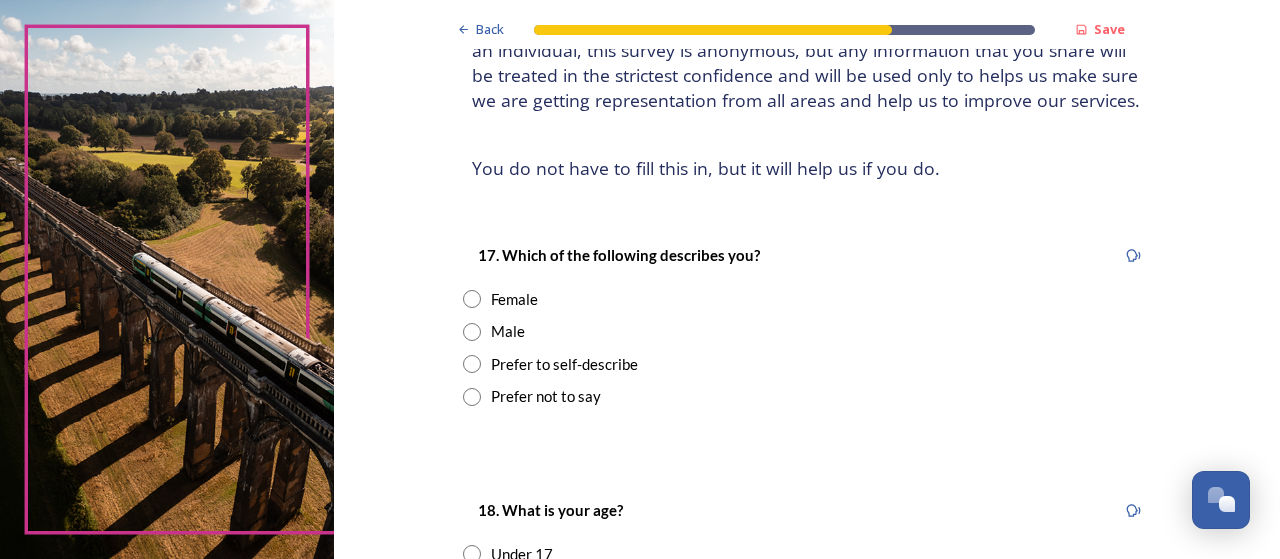 scroll, scrollTop: 200, scrollLeft: 0, axis: vertical 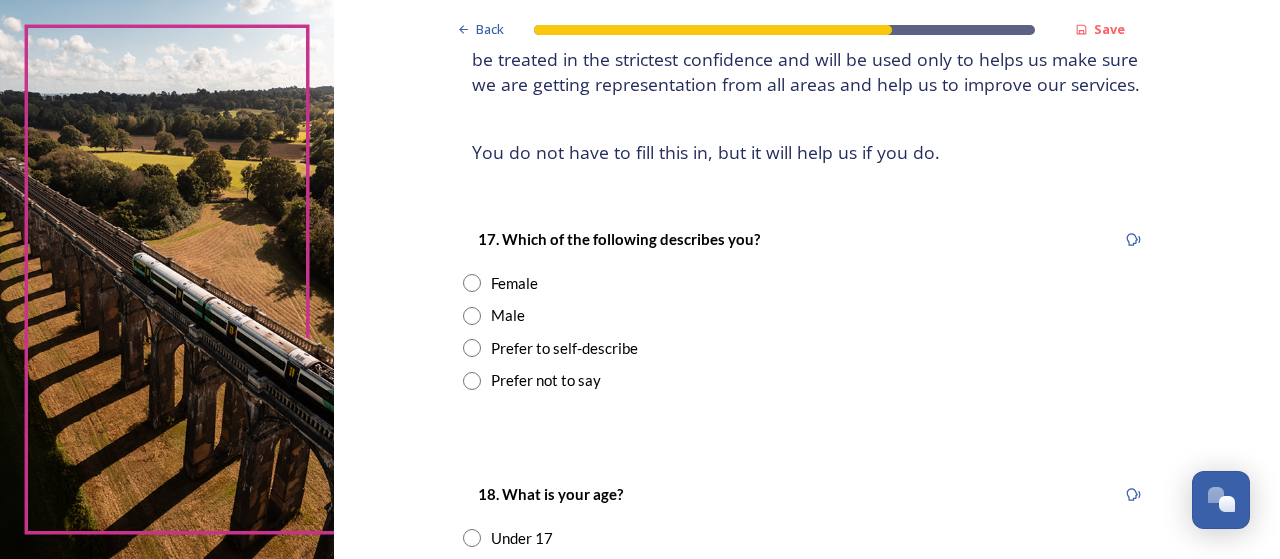 click on "Prefer not to say" at bounding box center (546, 380) 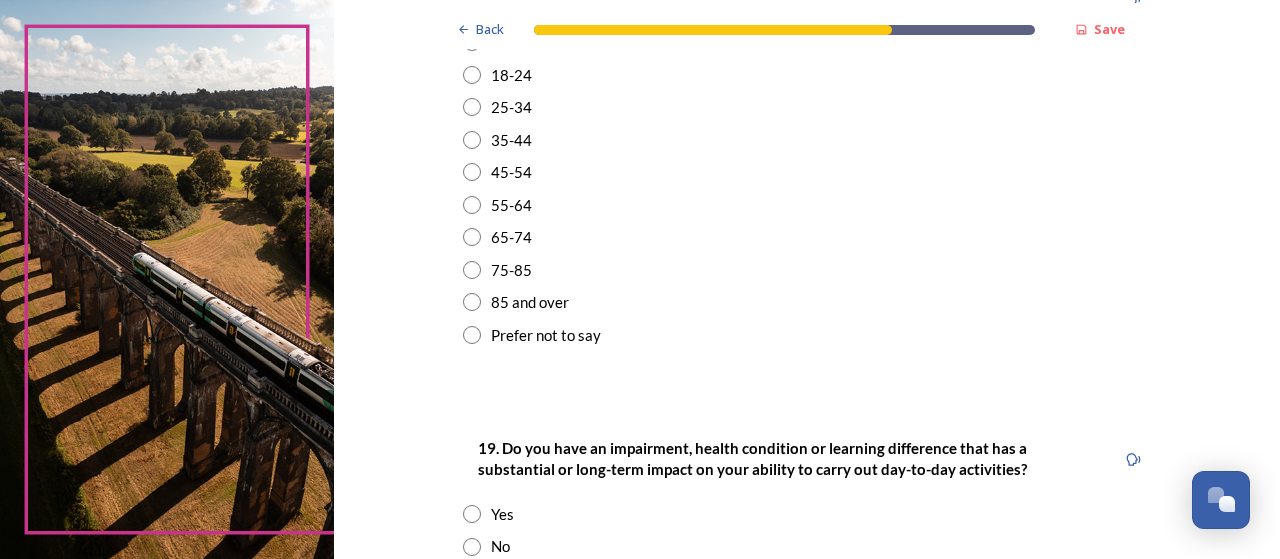 scroll, scrollTop: 700, scrollLeft: 0, axis: vertical 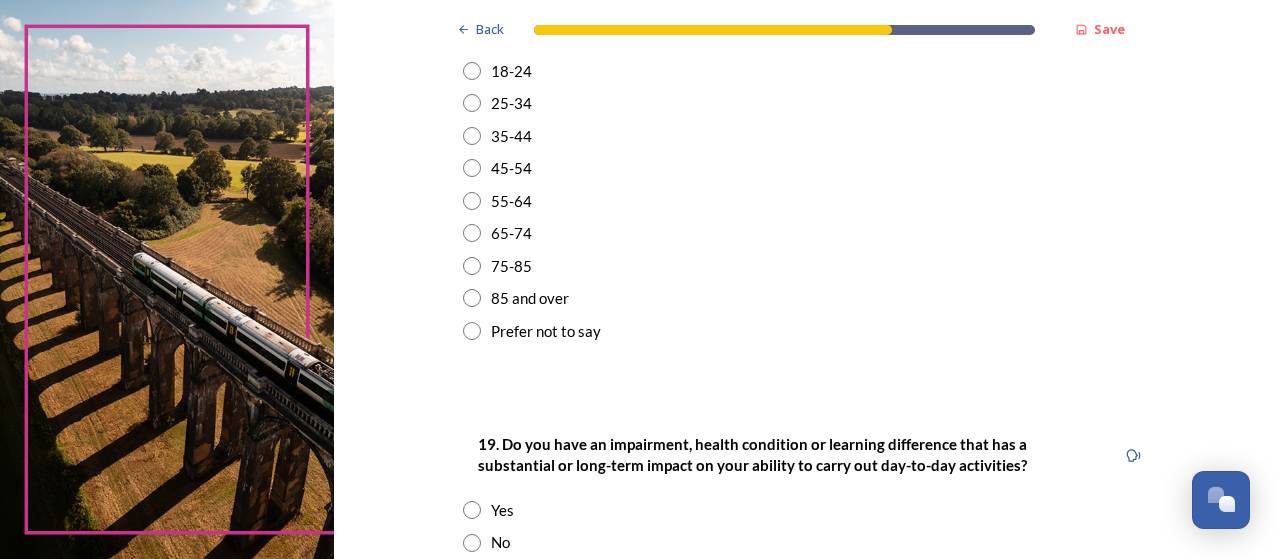 click on "Prefer not to say" at bounding box center [546, 331] 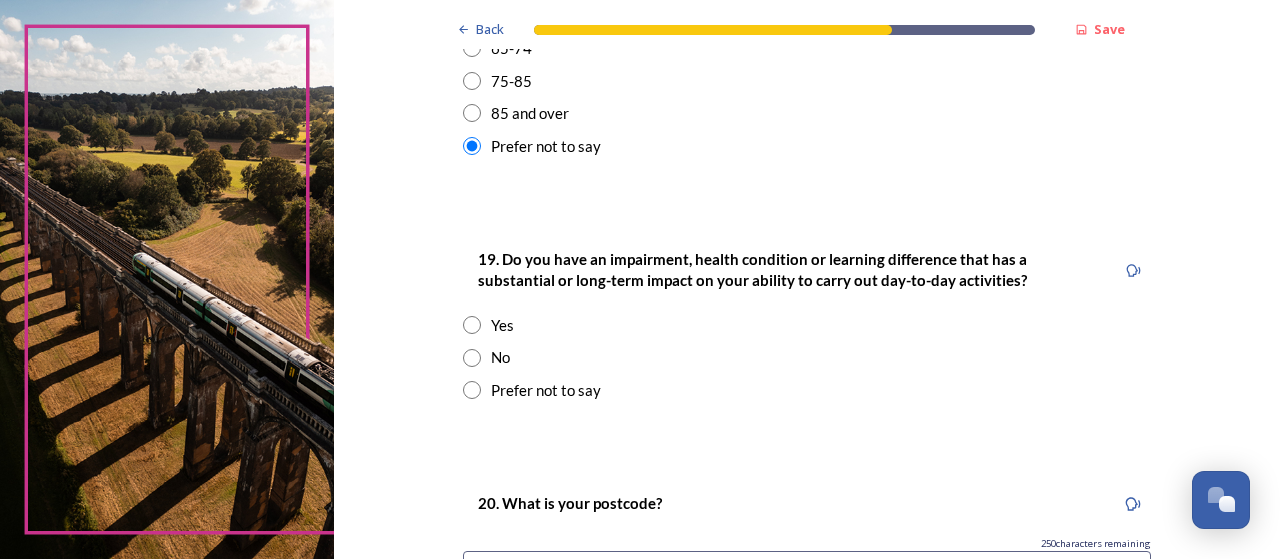 scroll, scrollTop: 900, scrollLeft: 0, axis: vertical 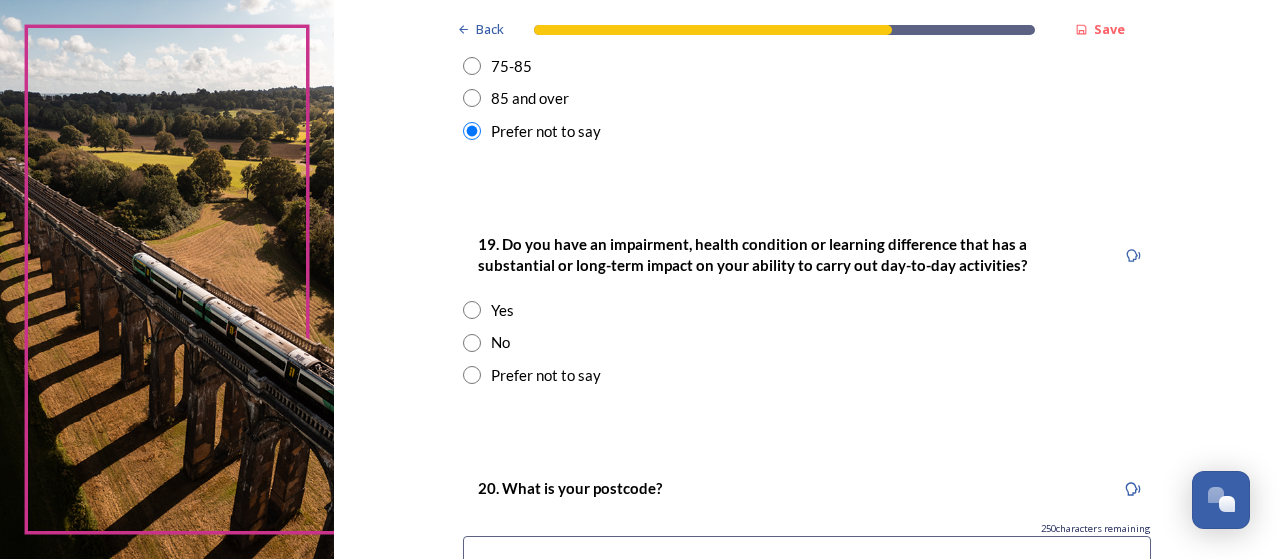 click on "Prefer not to say" at bounding box center (546, 375) 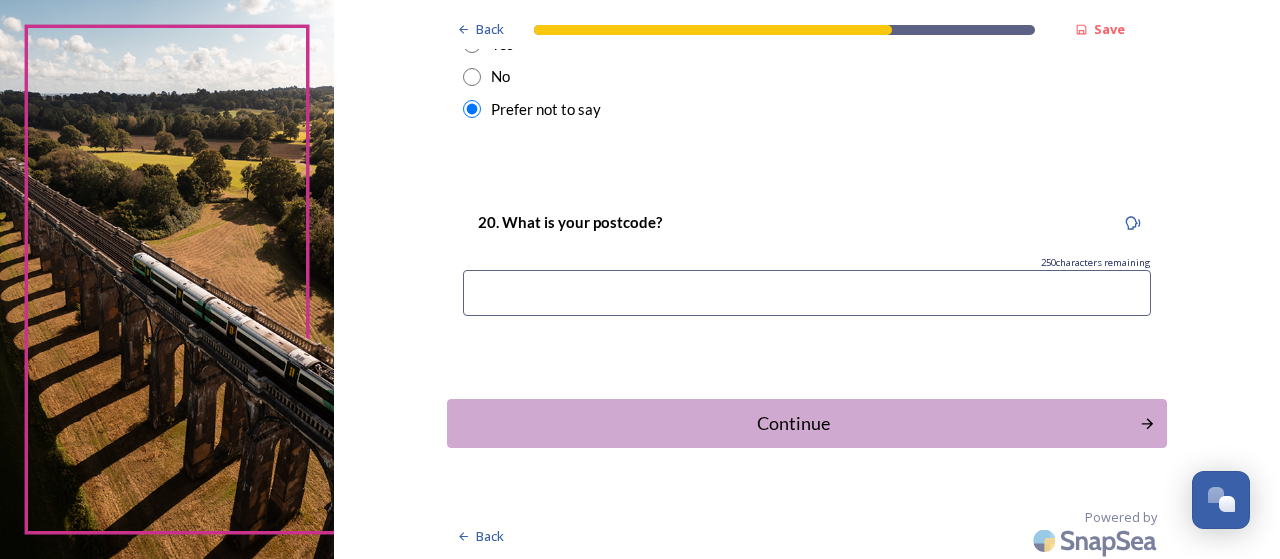 scroll, scrollTop: 1169, scrollLeft: 0, axis: vertical 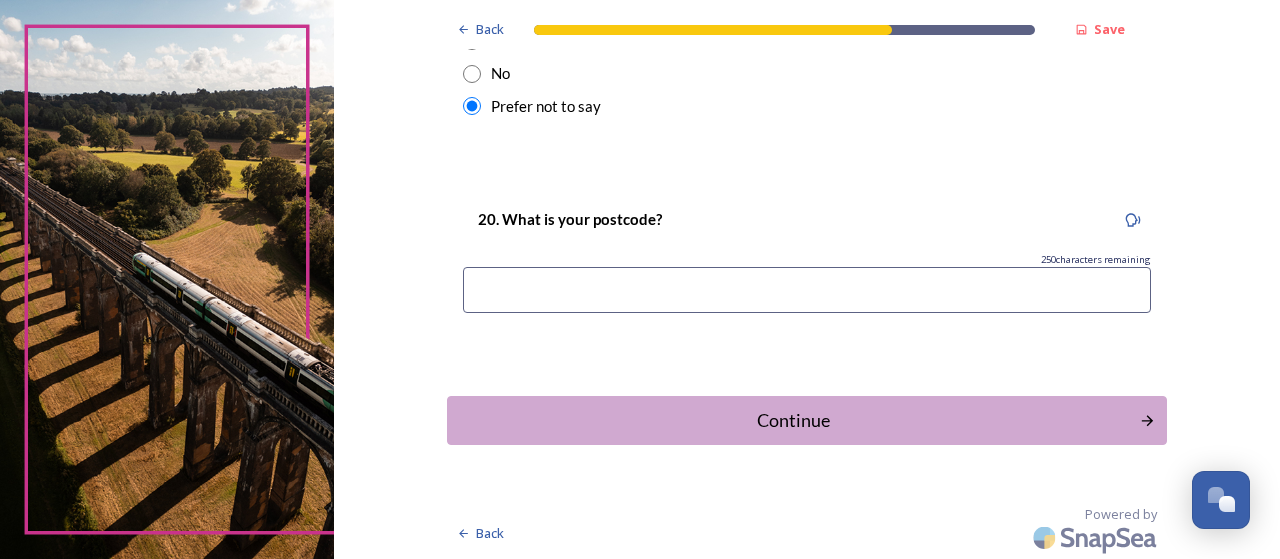 click on "Continue" at bounding box center [793, 420] 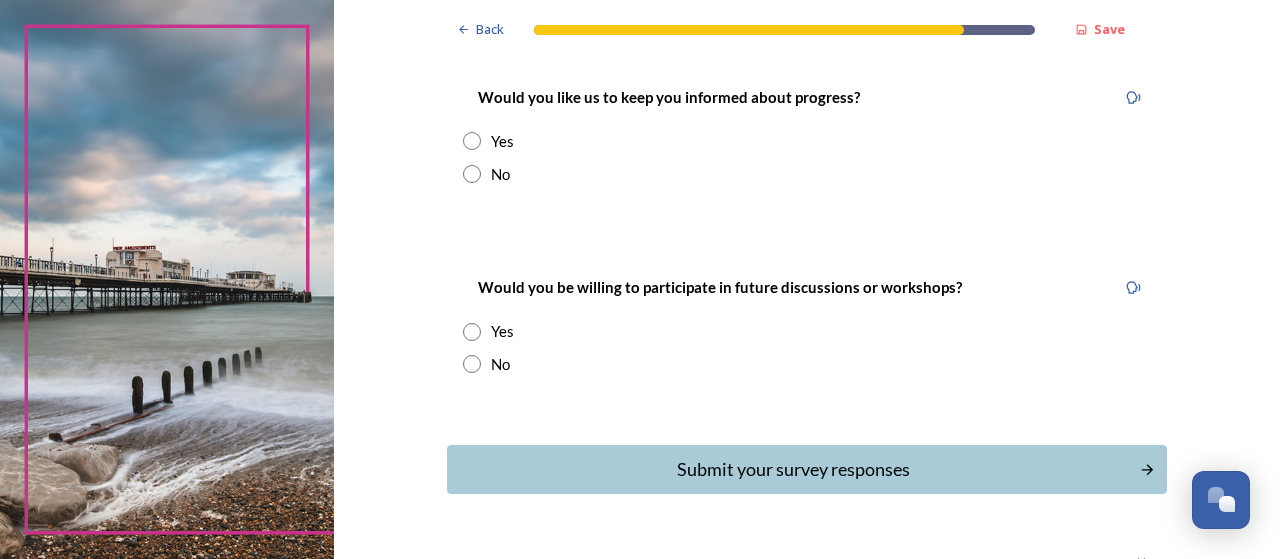 scroll, scrollTop: 300, scrollLeft: 0, axis: vertical 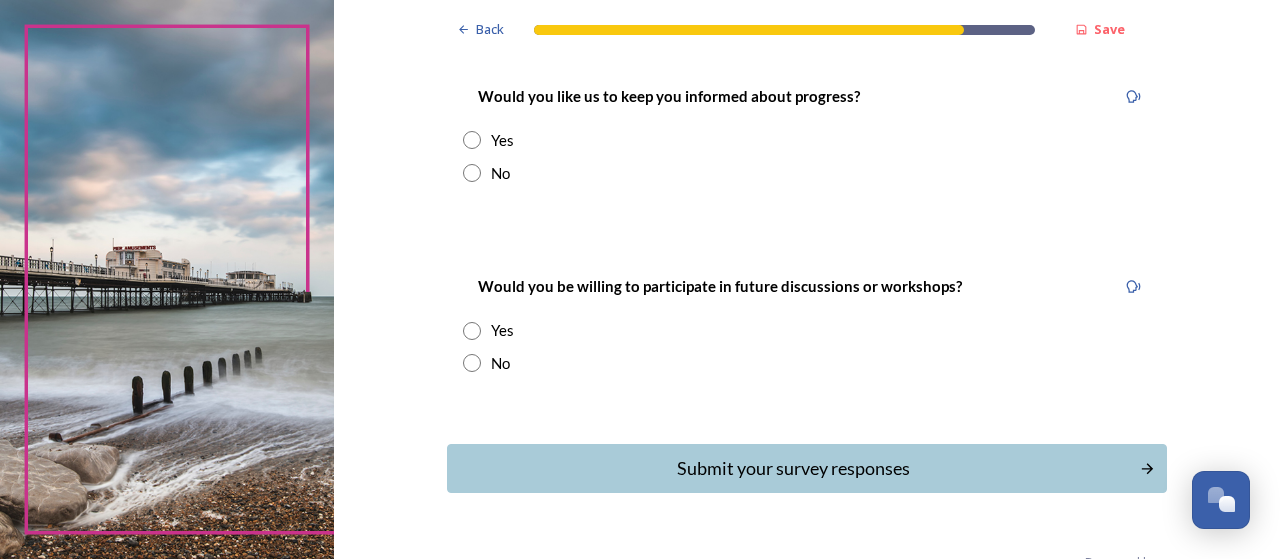 click at bounding box center (472, 173) 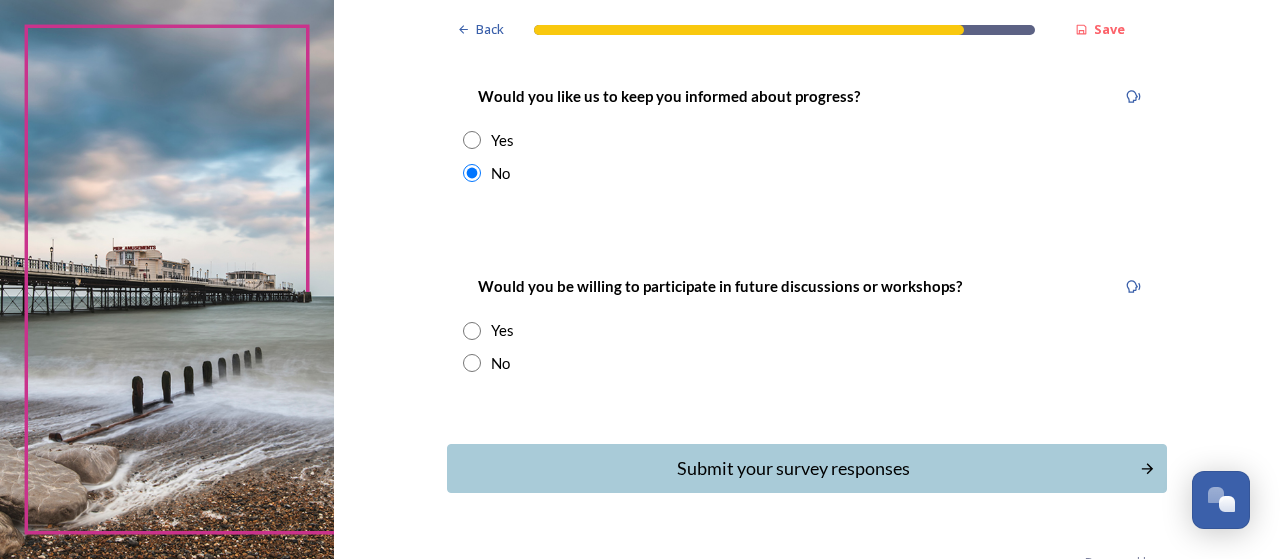 click at bounding box center [472, 363] 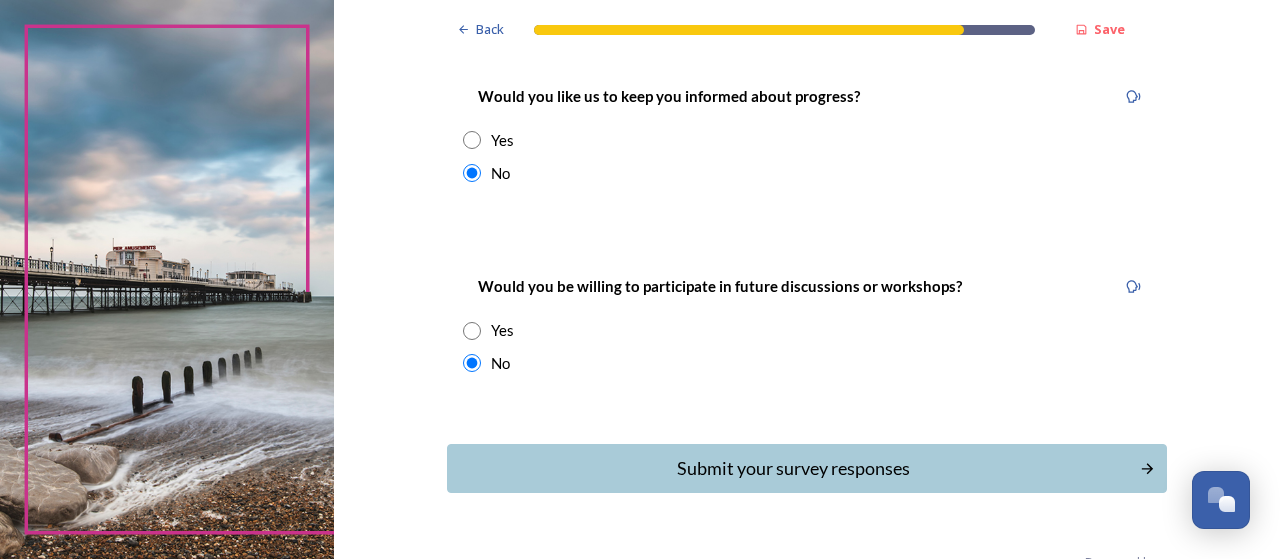 click on "Submit your survey responses" at bounding box center [793, 468] 